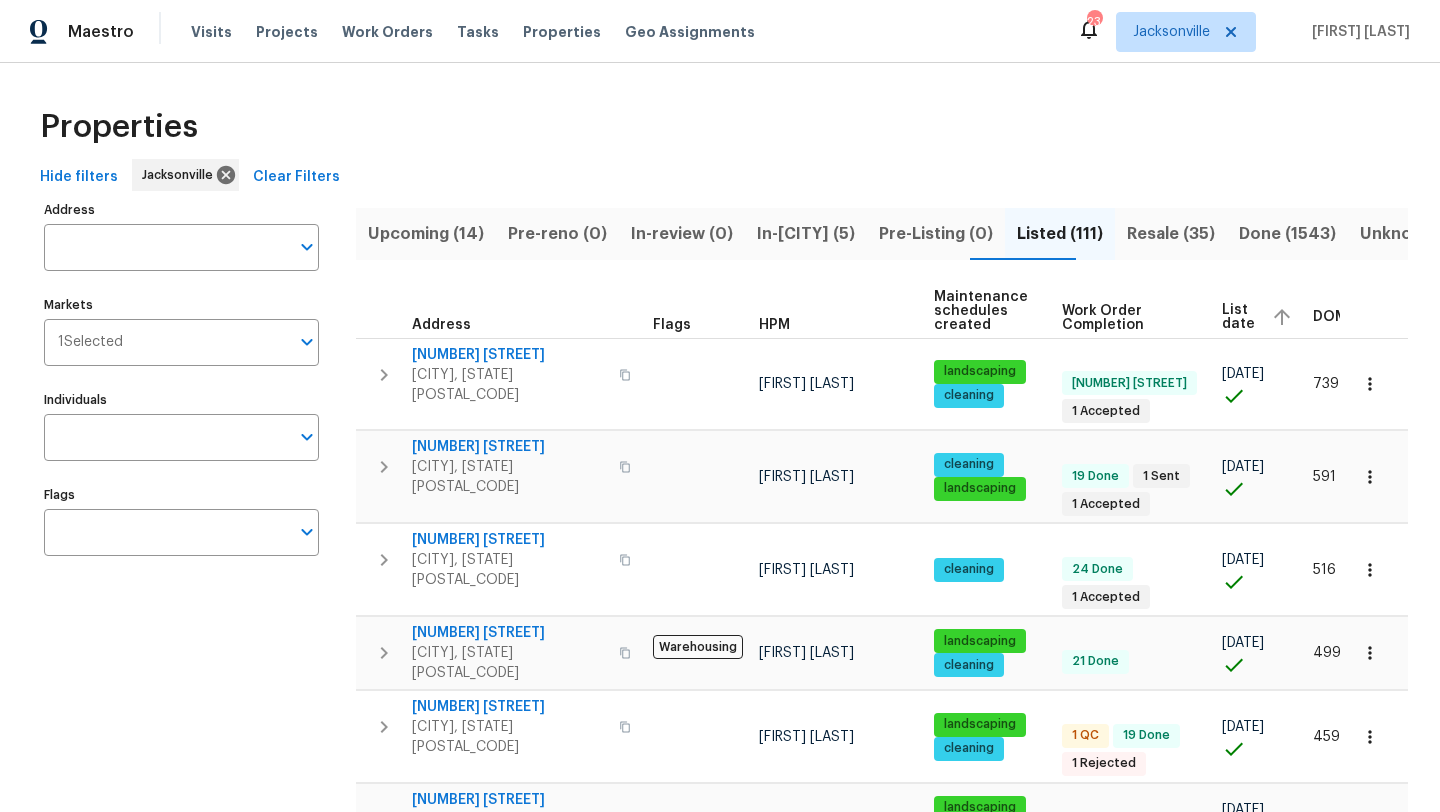 scroll, scrollTop: 0, scrollLeft: 0, axis: both 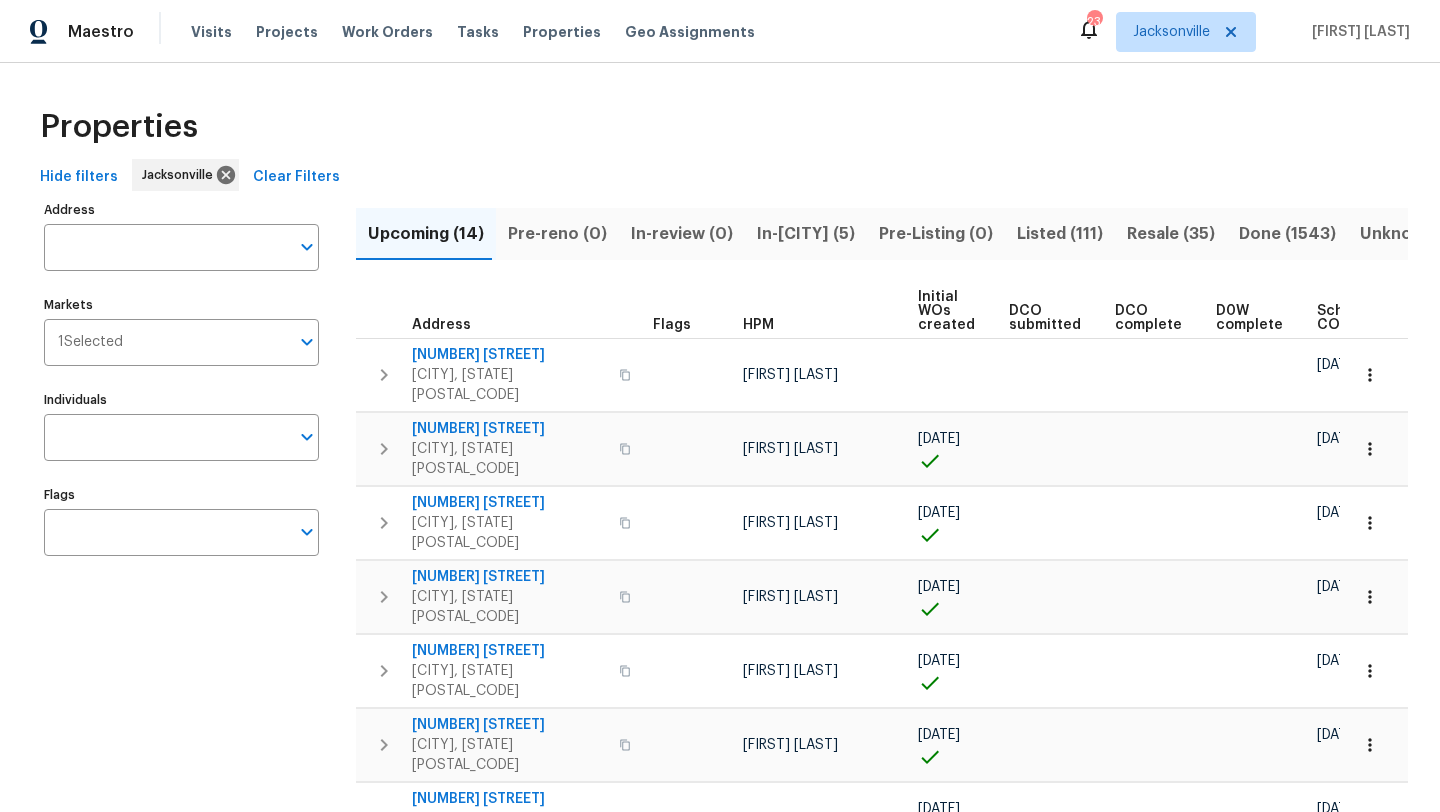 click on "Scheduled COE" at bounding box center [1355, 318] 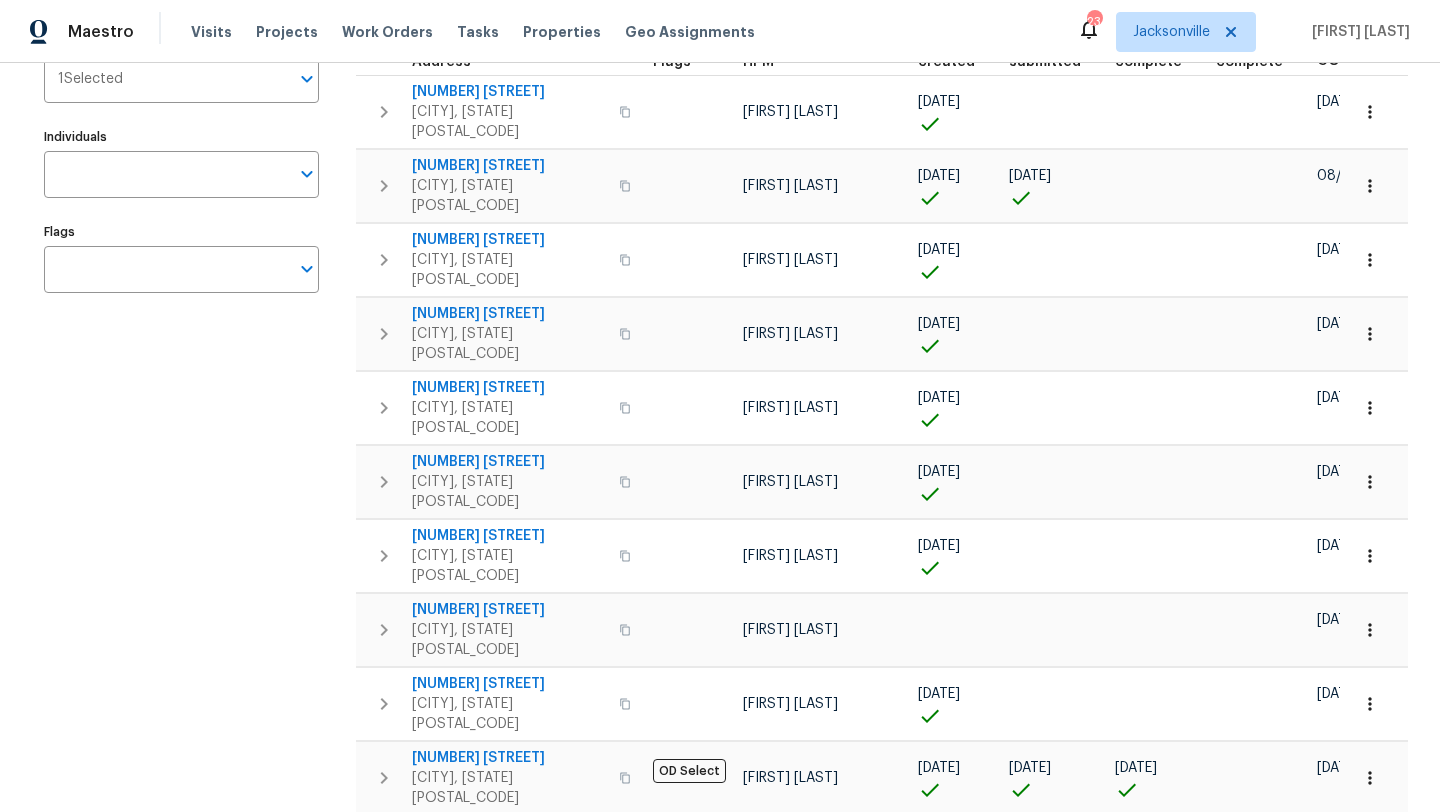 scroll, scrollTop: 450, scrollLeft: 0, axis: vertical 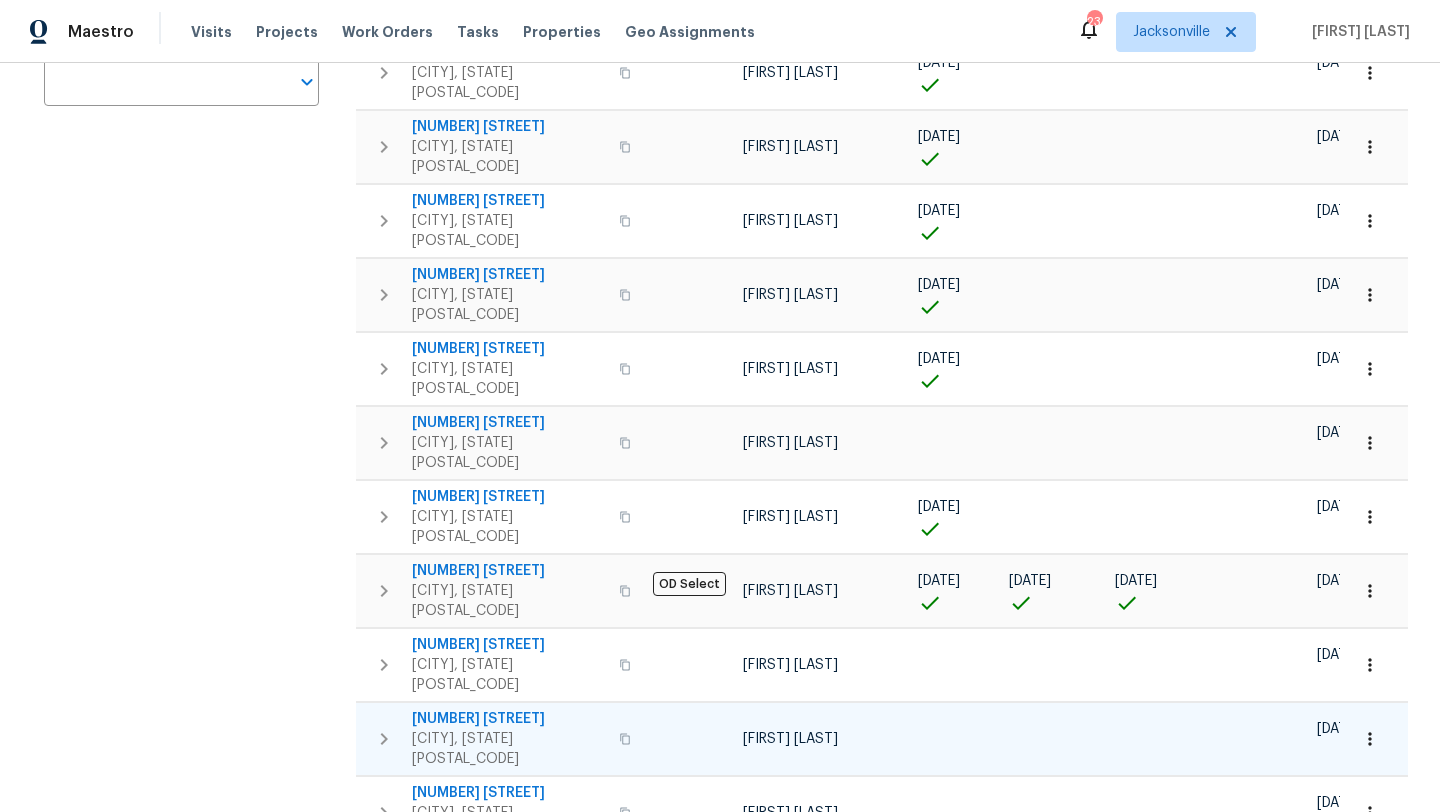 click at bounding box center [625, 739] 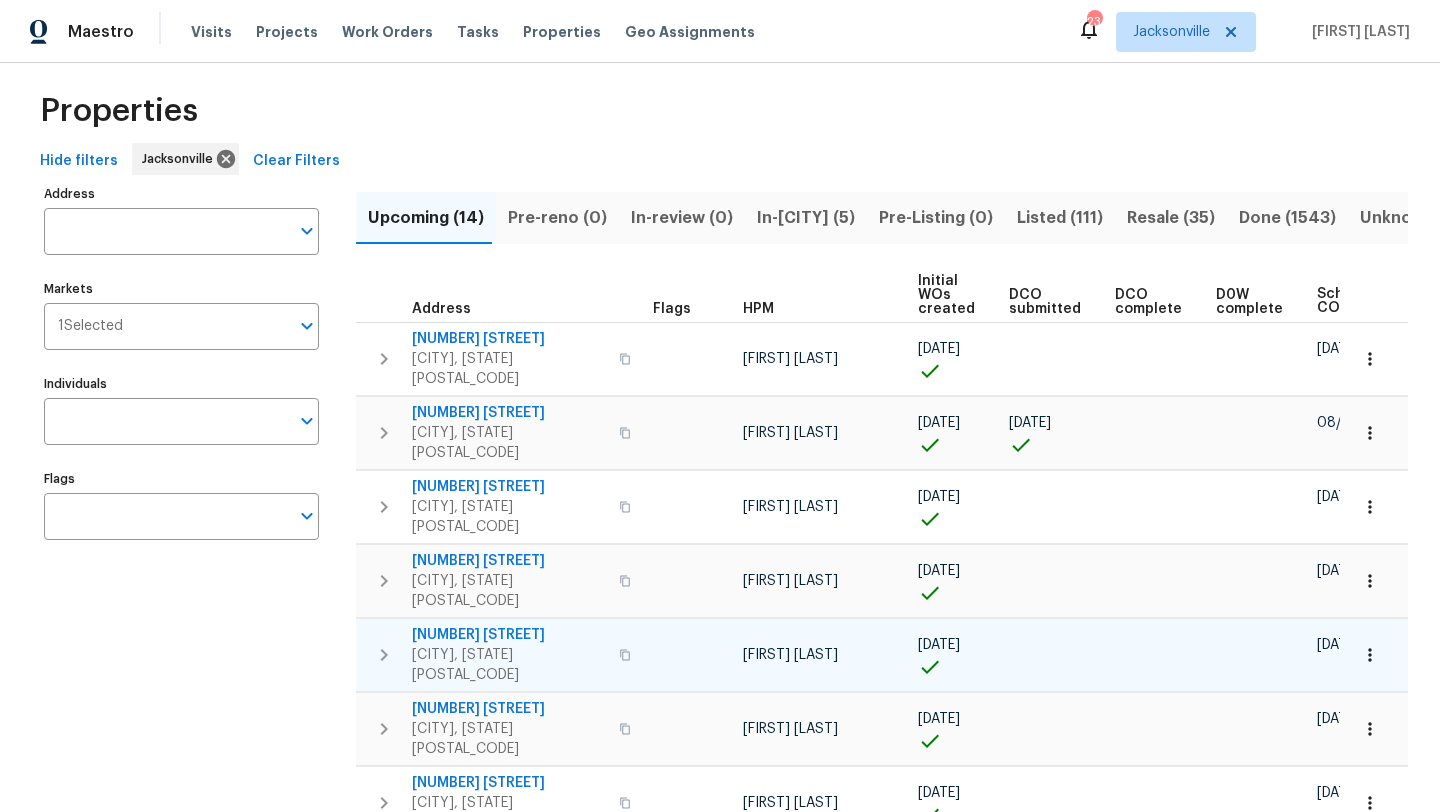 scroll, scrollTop: 0, scrollLeft: 0, axis: both 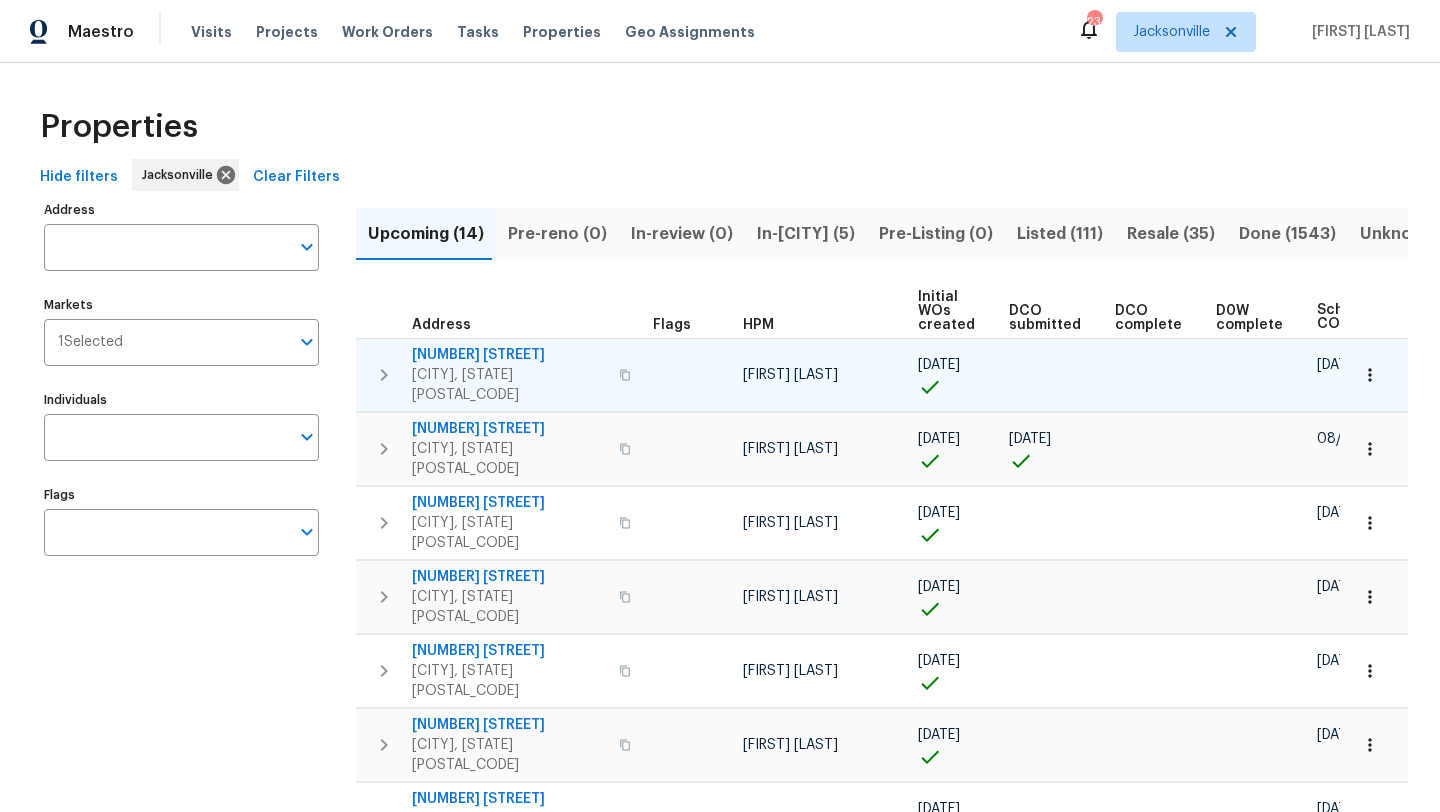 click 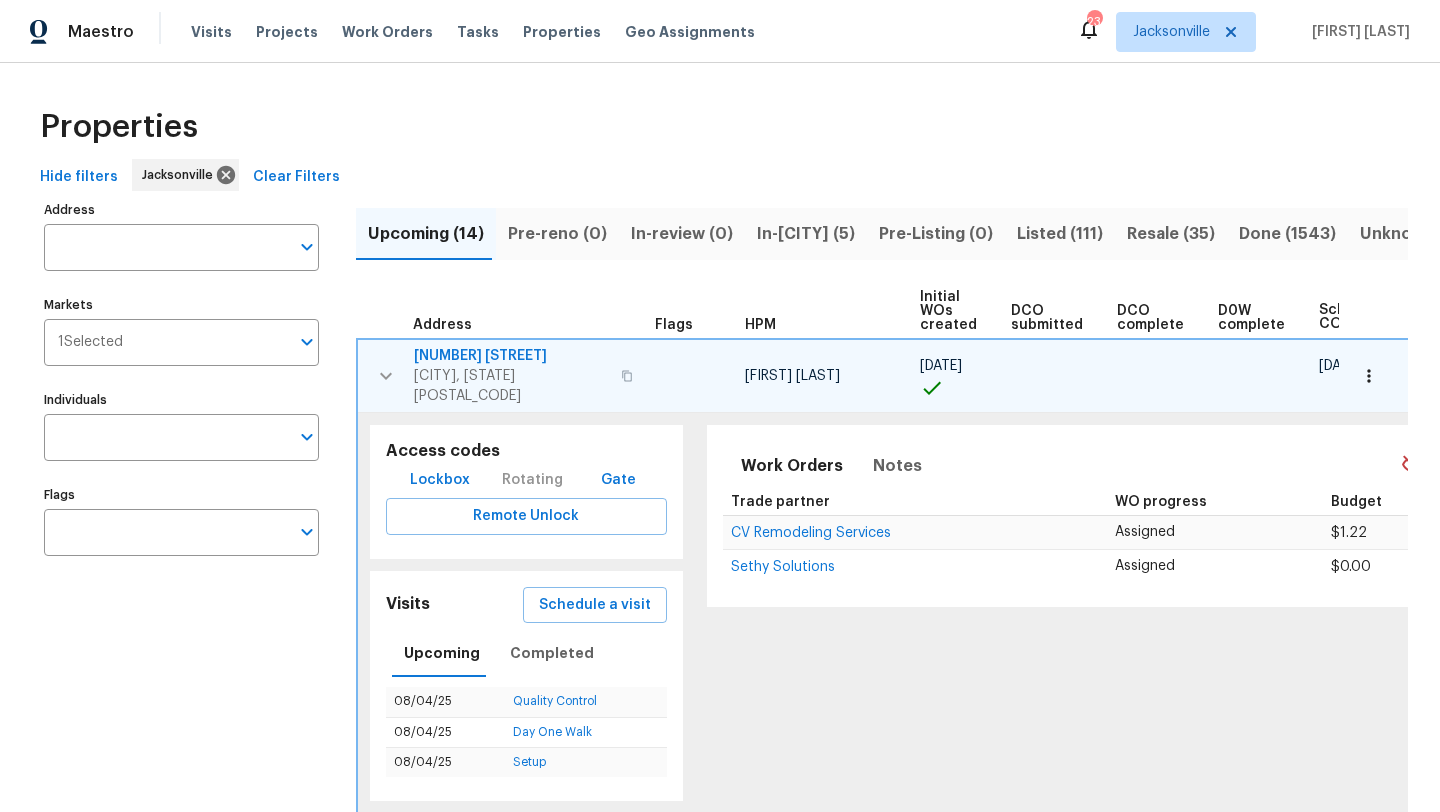 click on "[NUMBER] [STREET]" at bounding box center [511, 356] 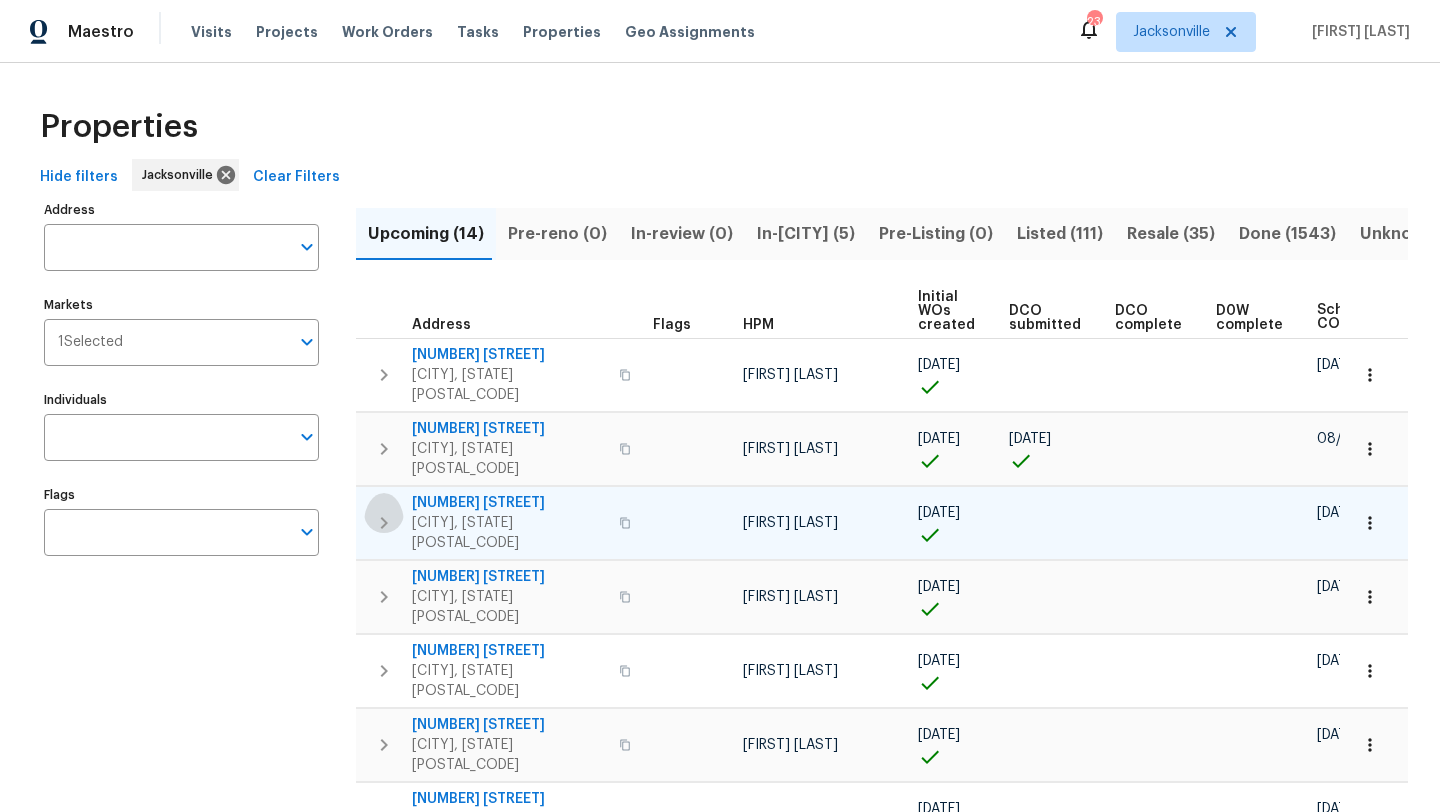 click 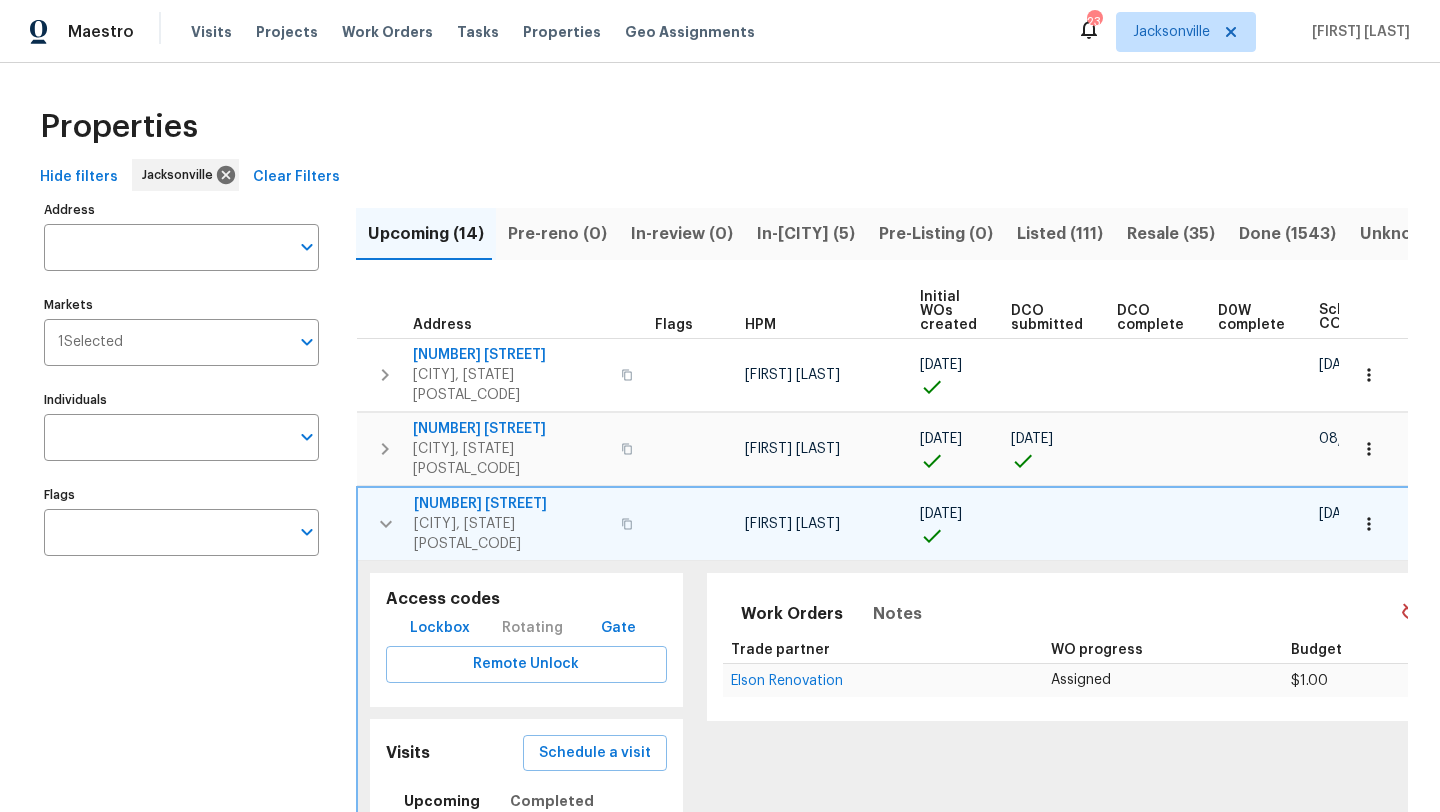 click 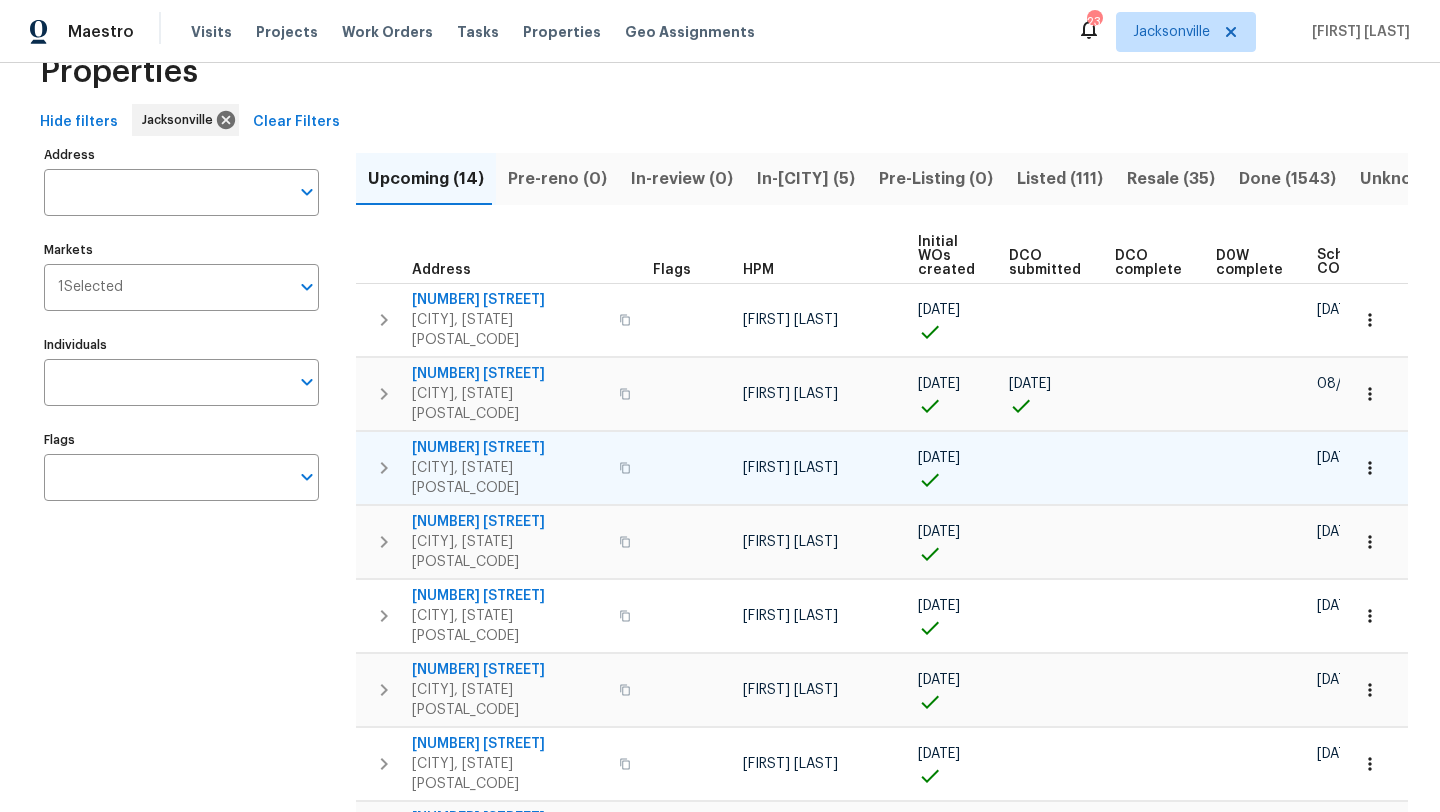 scroll, scrollTop: 63, scrollLeft: 0, axis: vertical 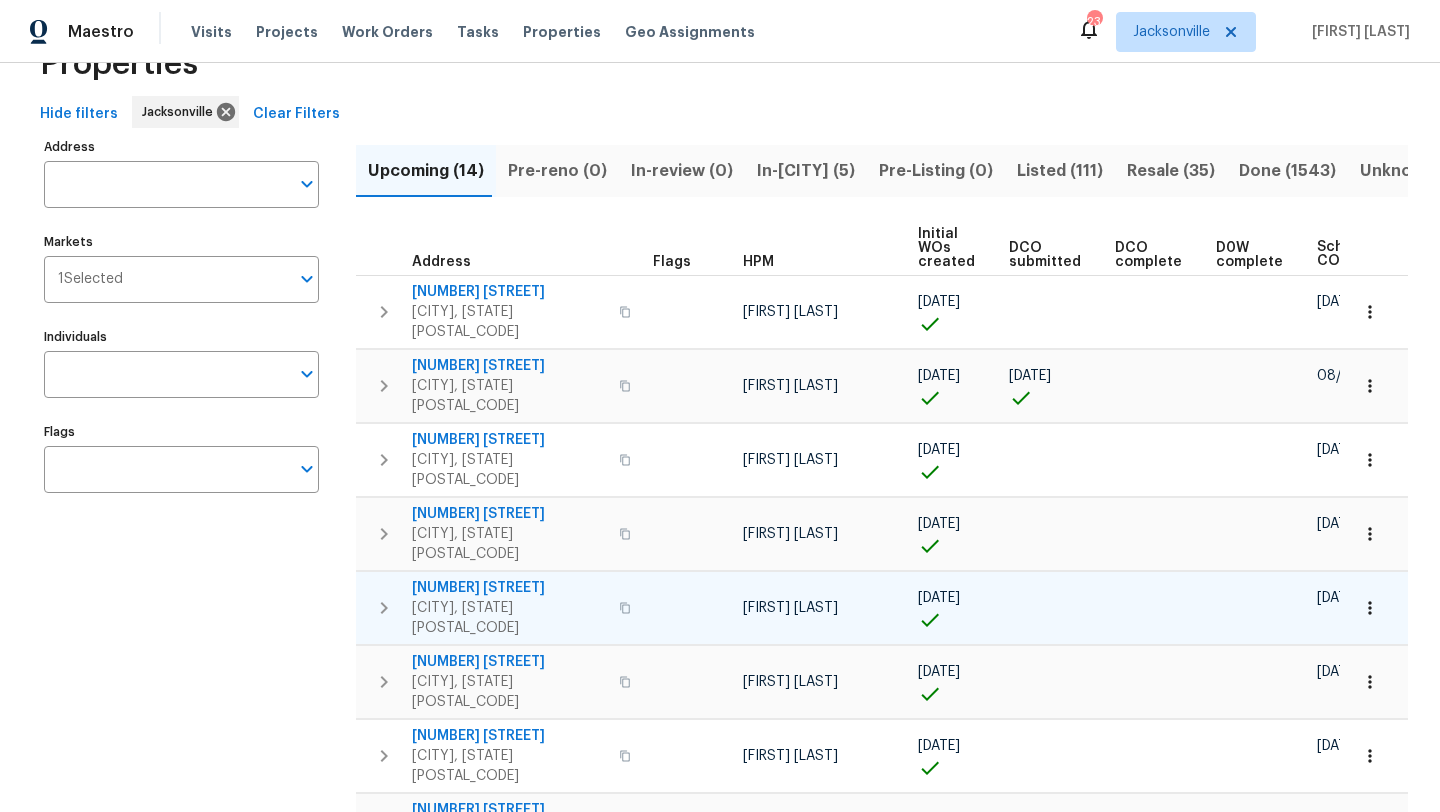 click 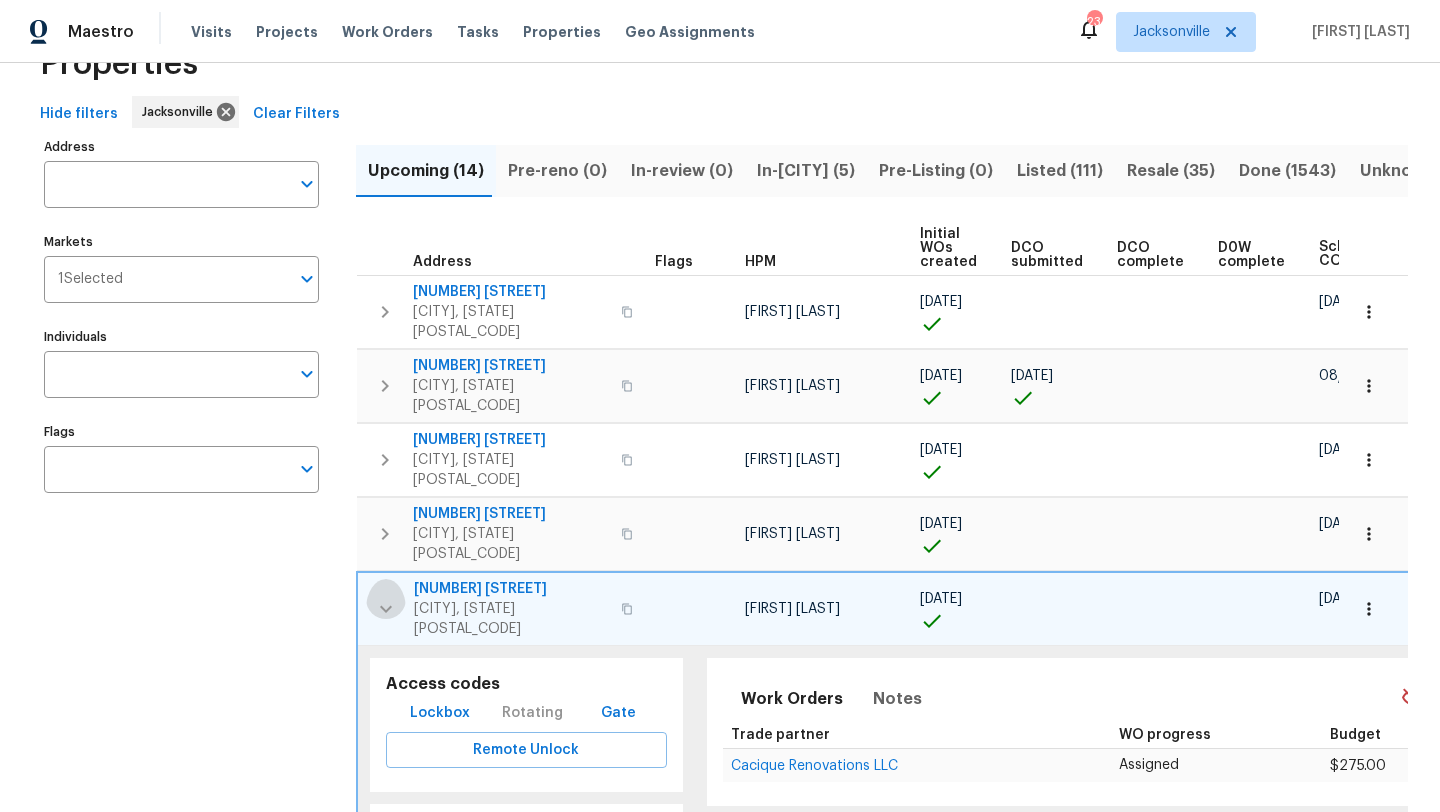 click 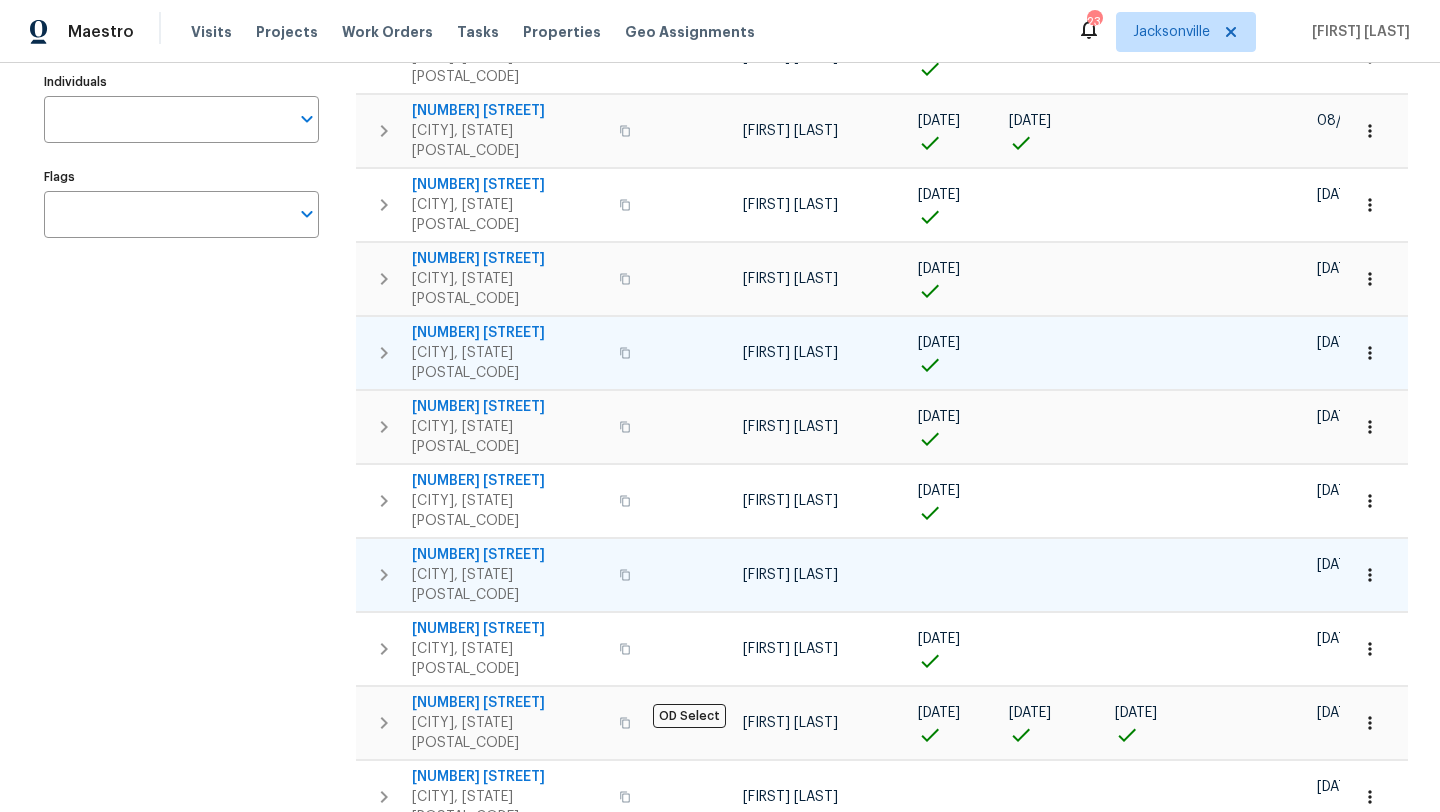 scroll, scrollTop: 322, scrollLeft: 0, axis: vertical 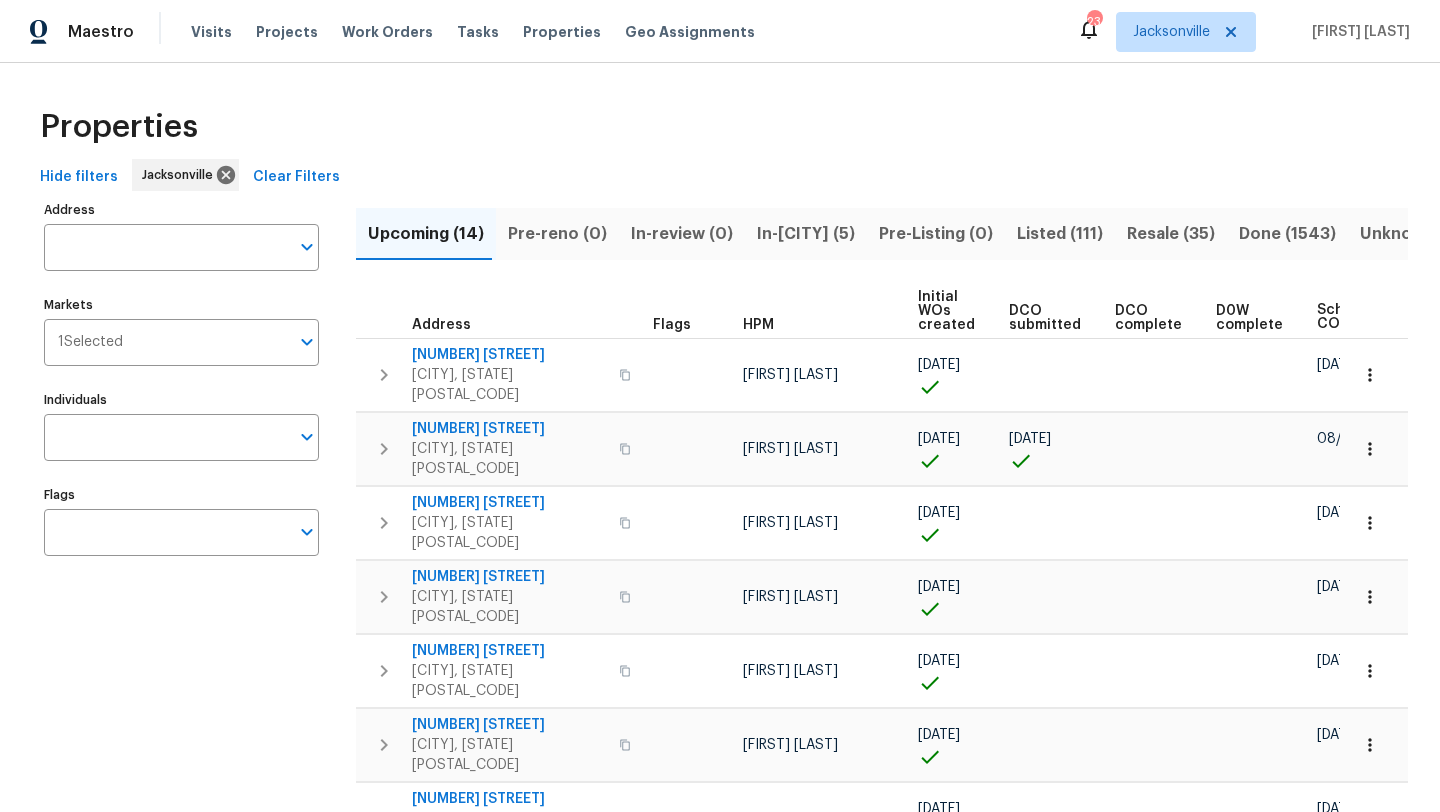 click on "In-[CITY] (5)" at bounding box center [806, 234] 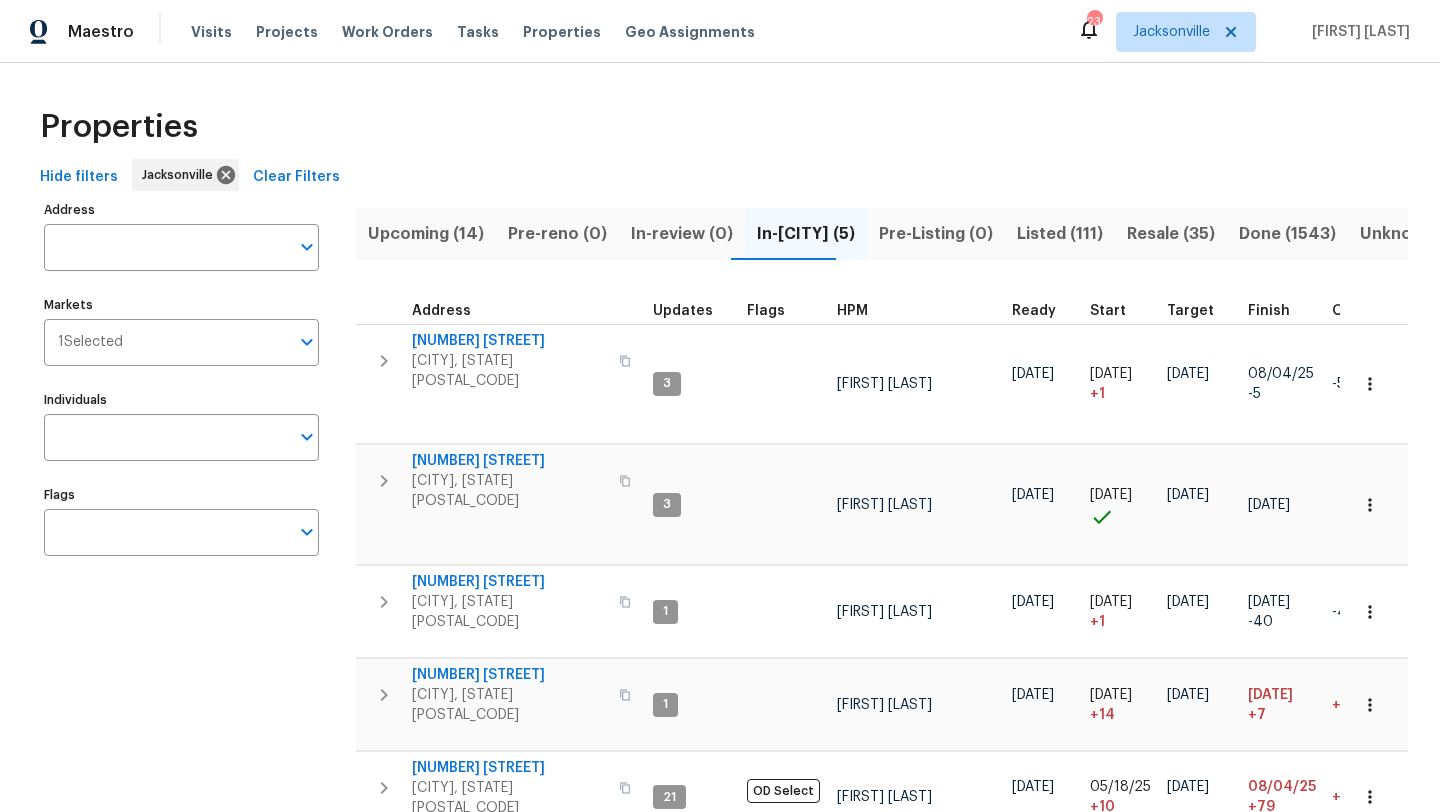 scroll, scrollTop: 63, scrollLeft: 0, axis: vertical 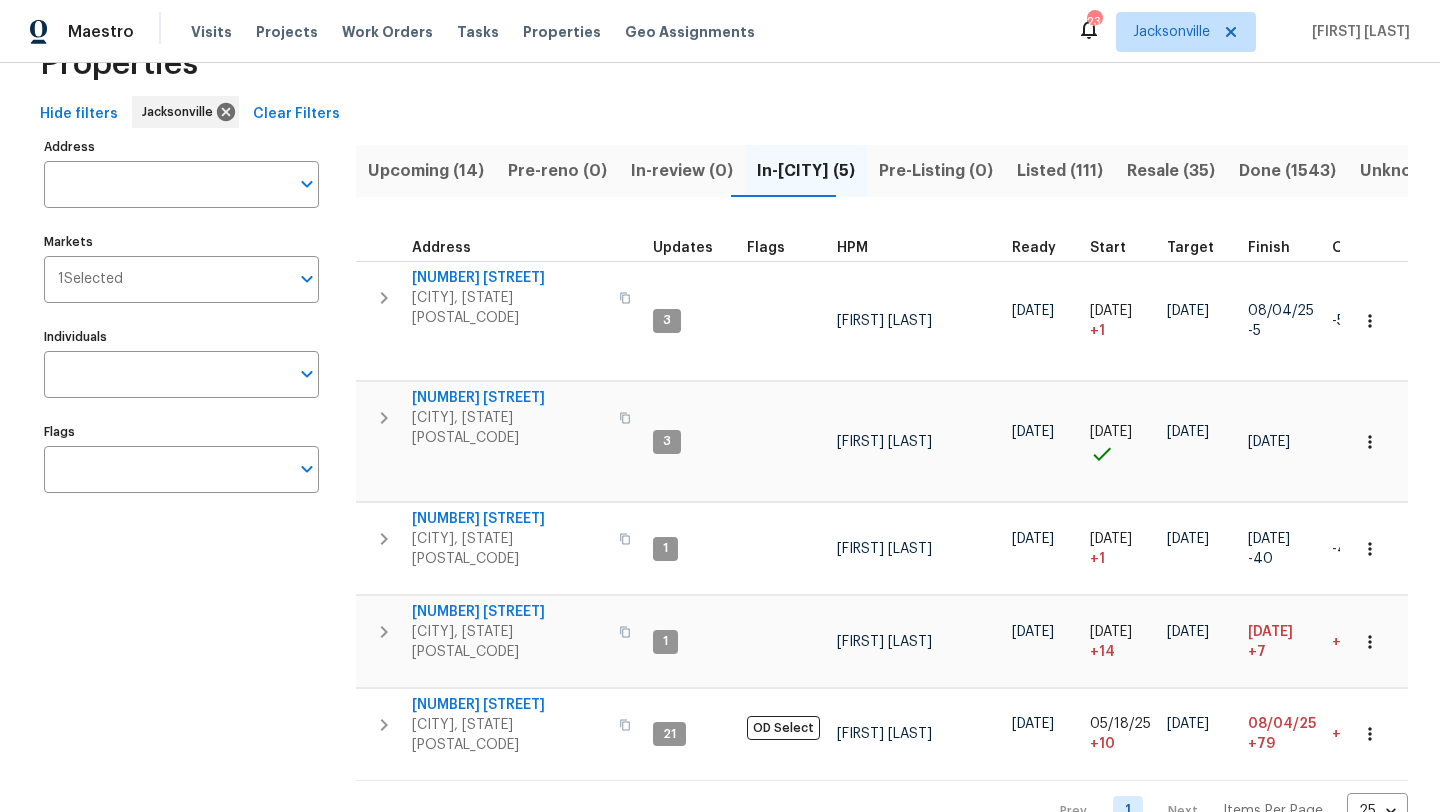 click on "Upcoming (14)" at bounding box center [426, 171] 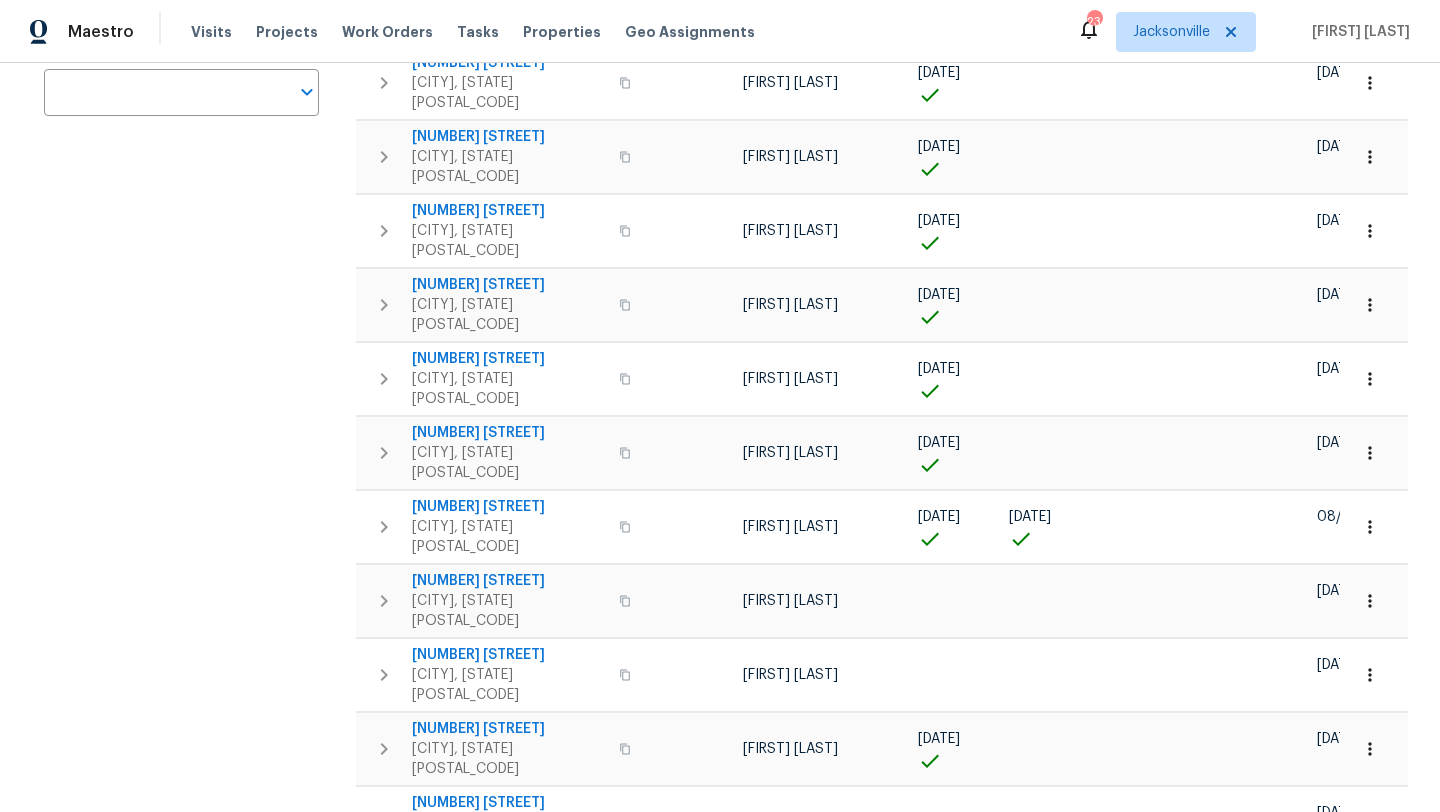 scroll, scrollTop: 450, scrollLeft: 0, axis: vertical 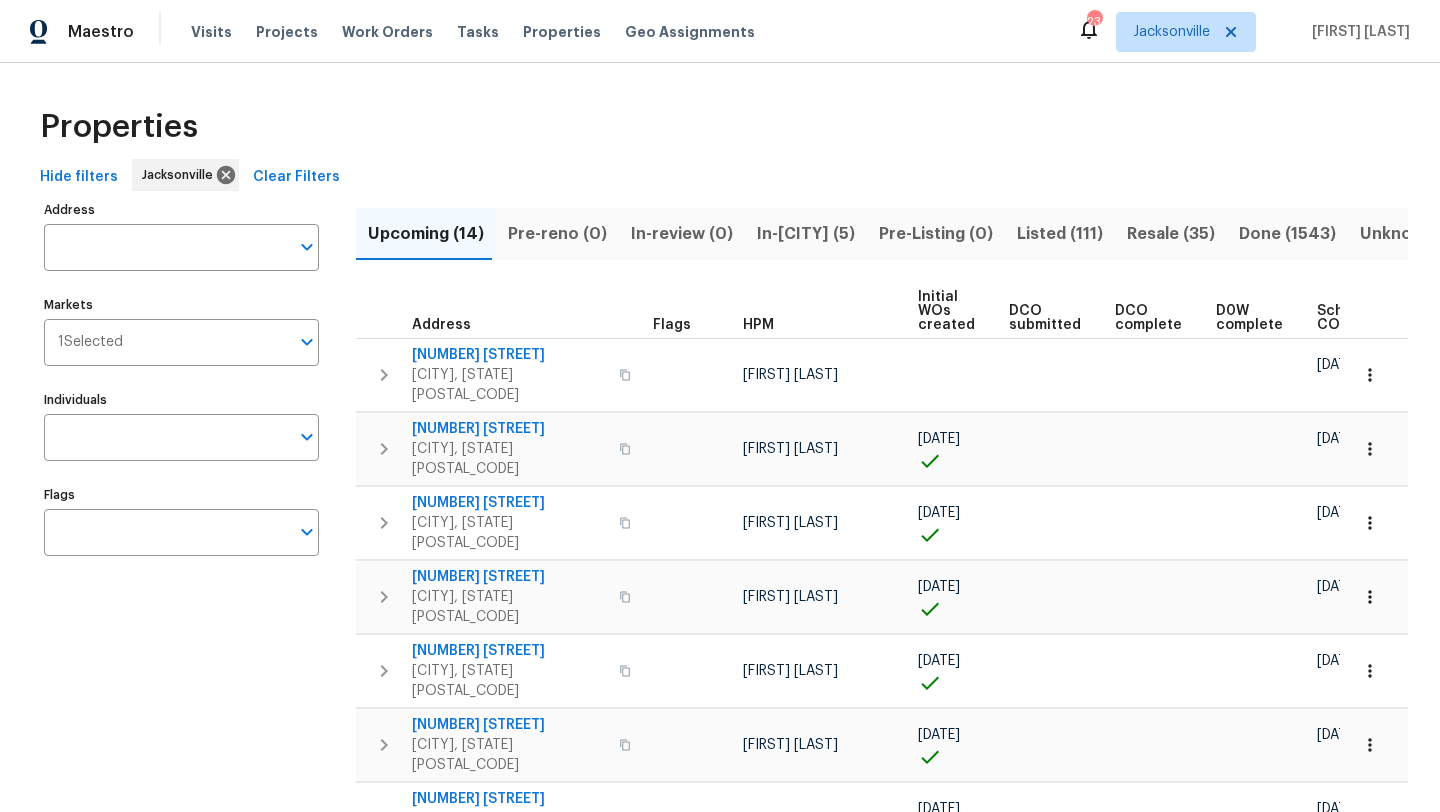 click on "Scheduled COE" at bounding box center (1355, 318) 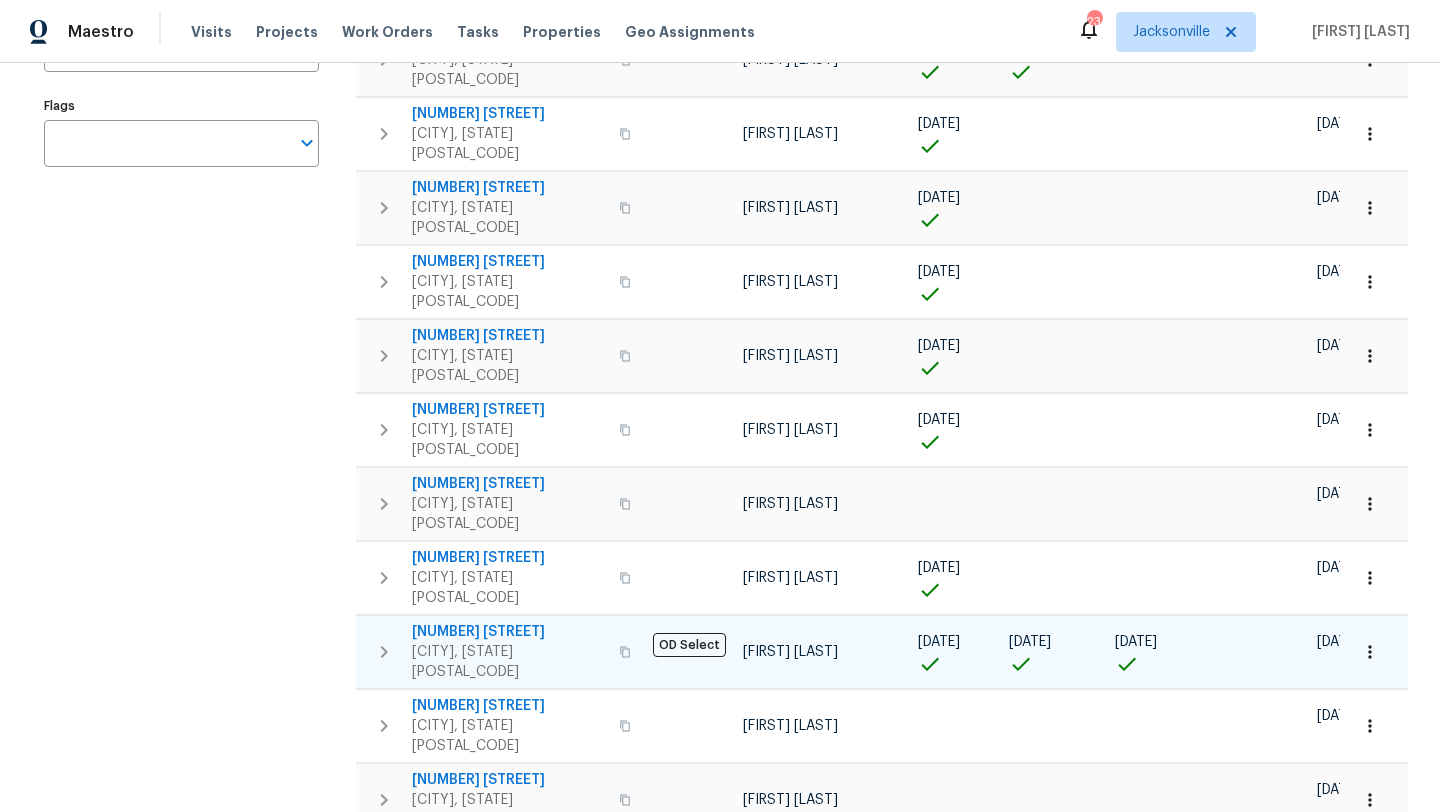 scroll, scrollTop: 450, scrollLeft: 0, axis: vertical 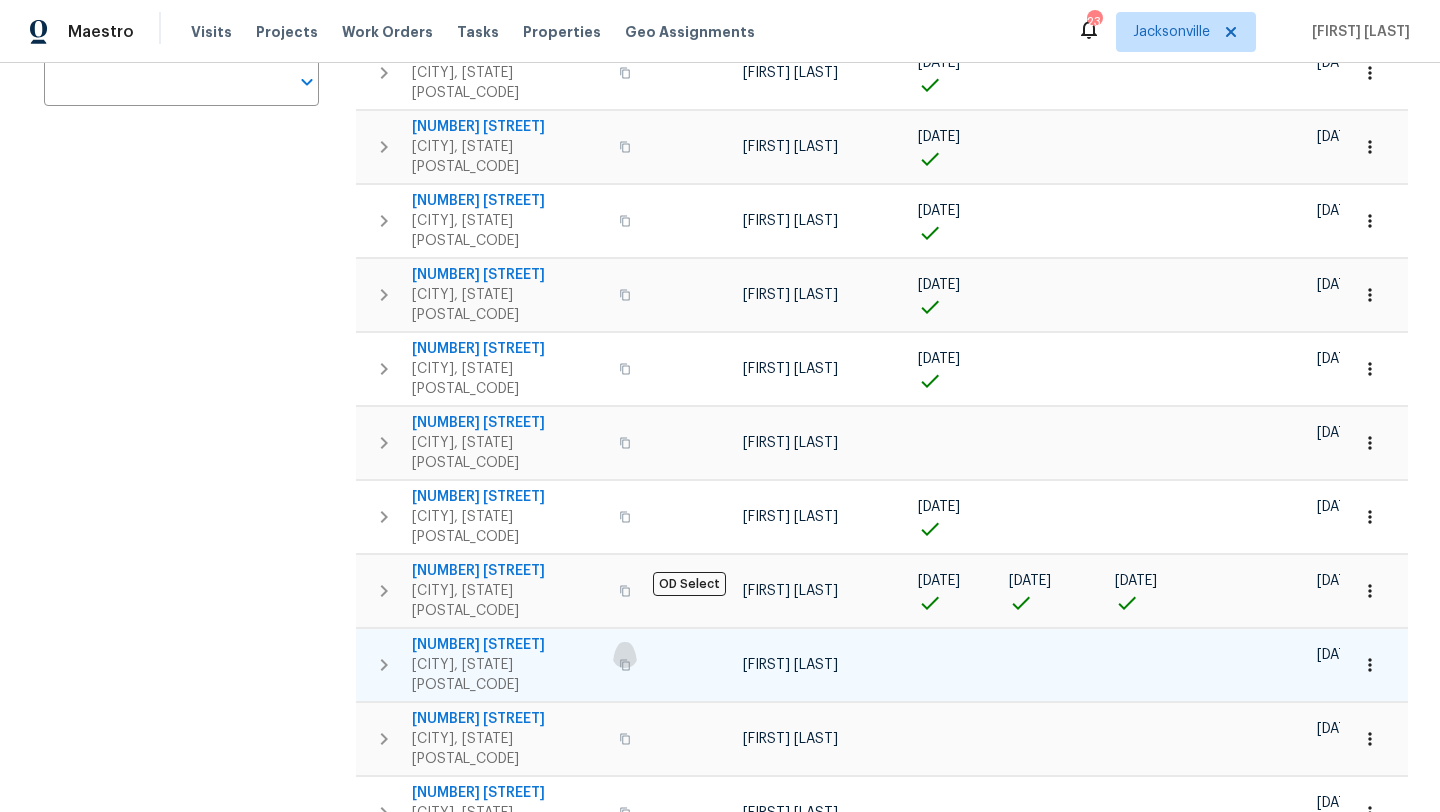 click at bounding box center [625, 665] 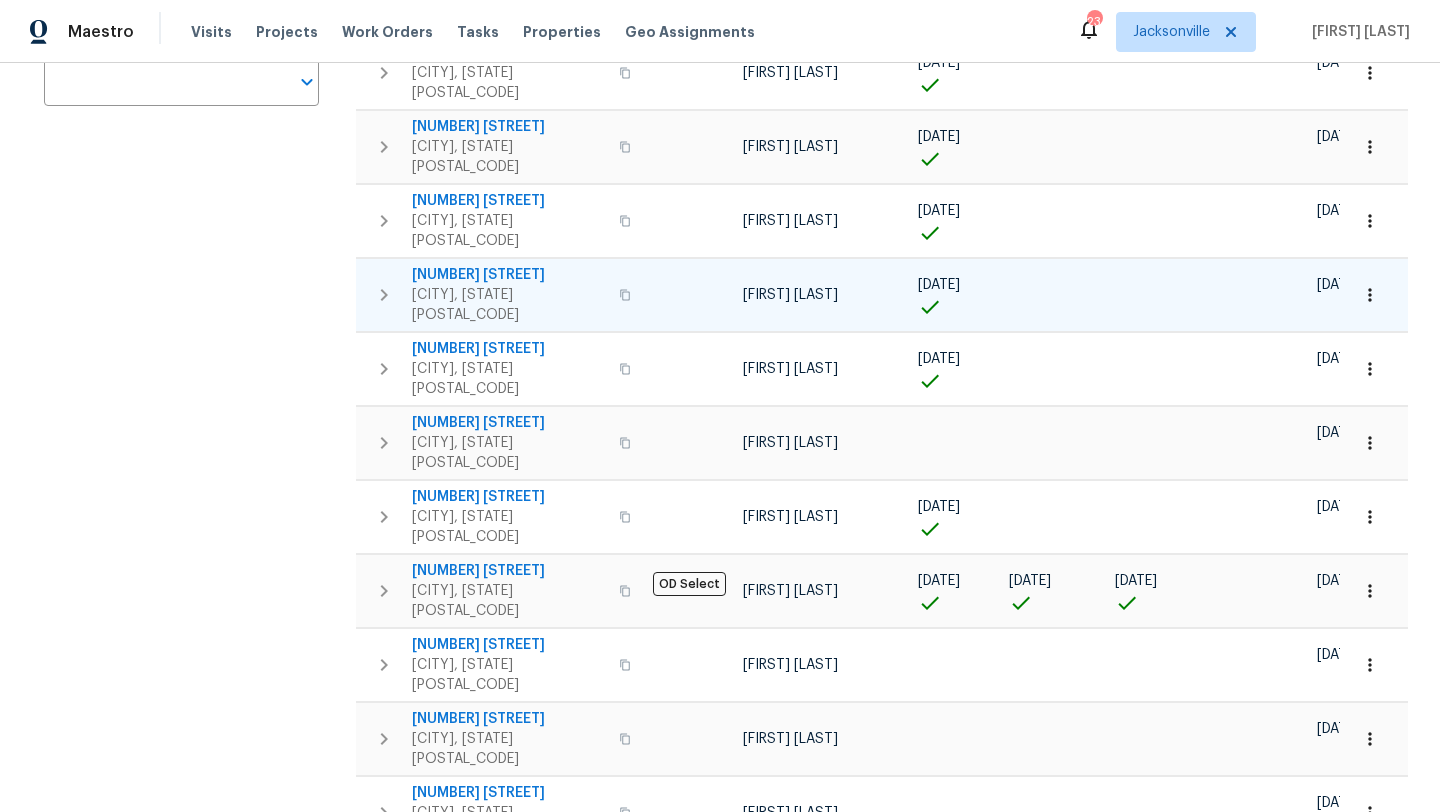 scroll, scrollTop: 0, scrollLeft: 0, axis: both 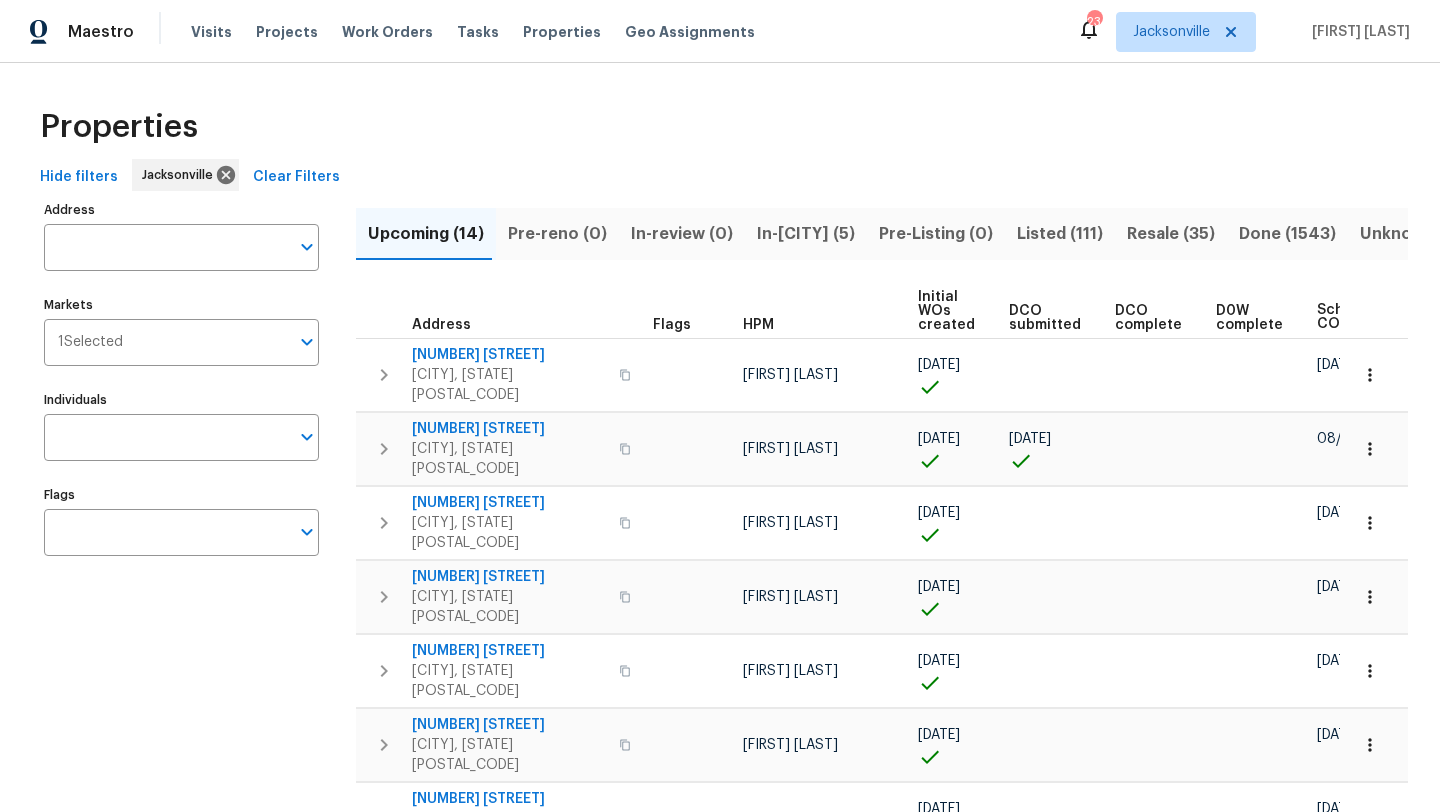 click on "In-[CITY] (5)" at bounding box center (806, 234) 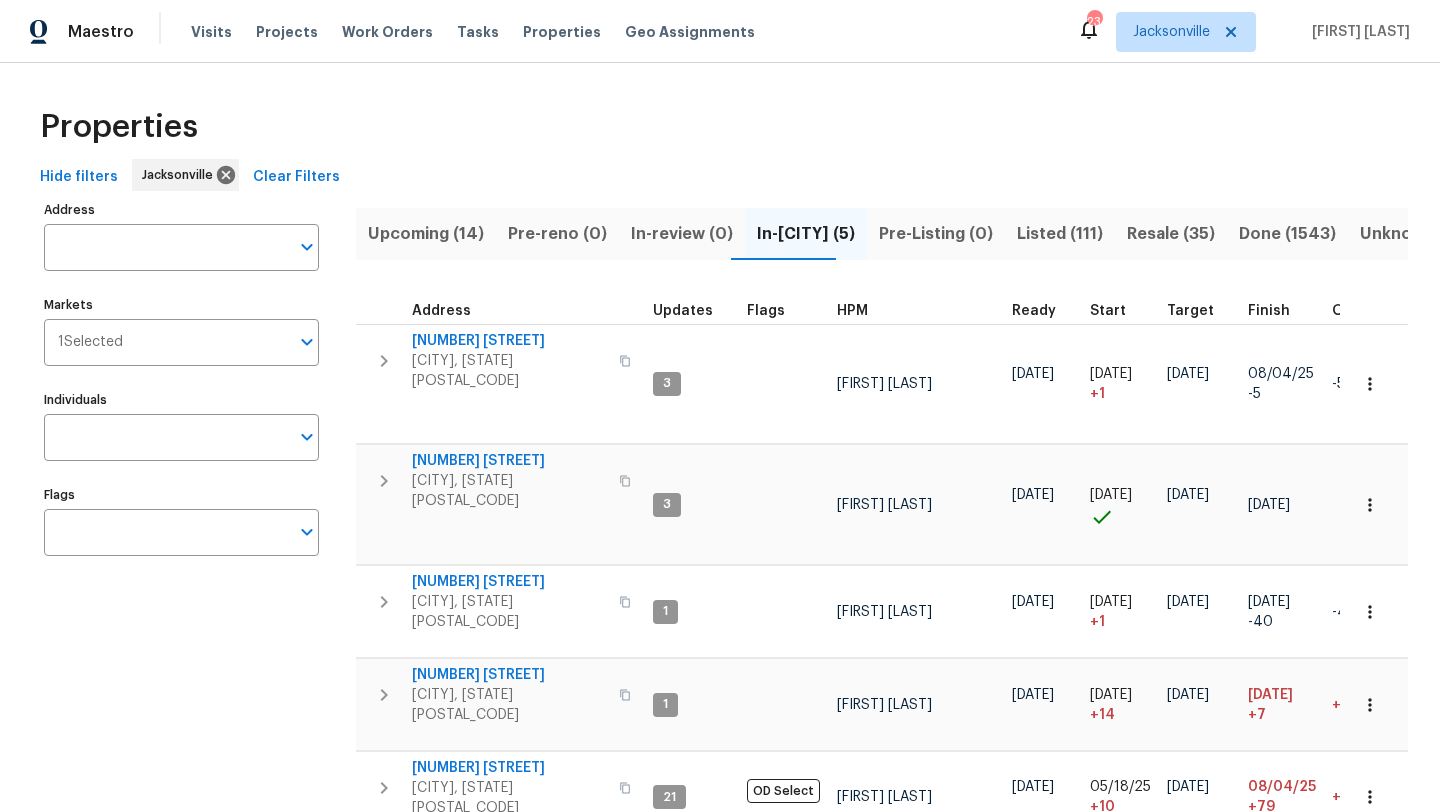 scroll, scrollTop: 63, scrollLeft: 0, axis: vertical 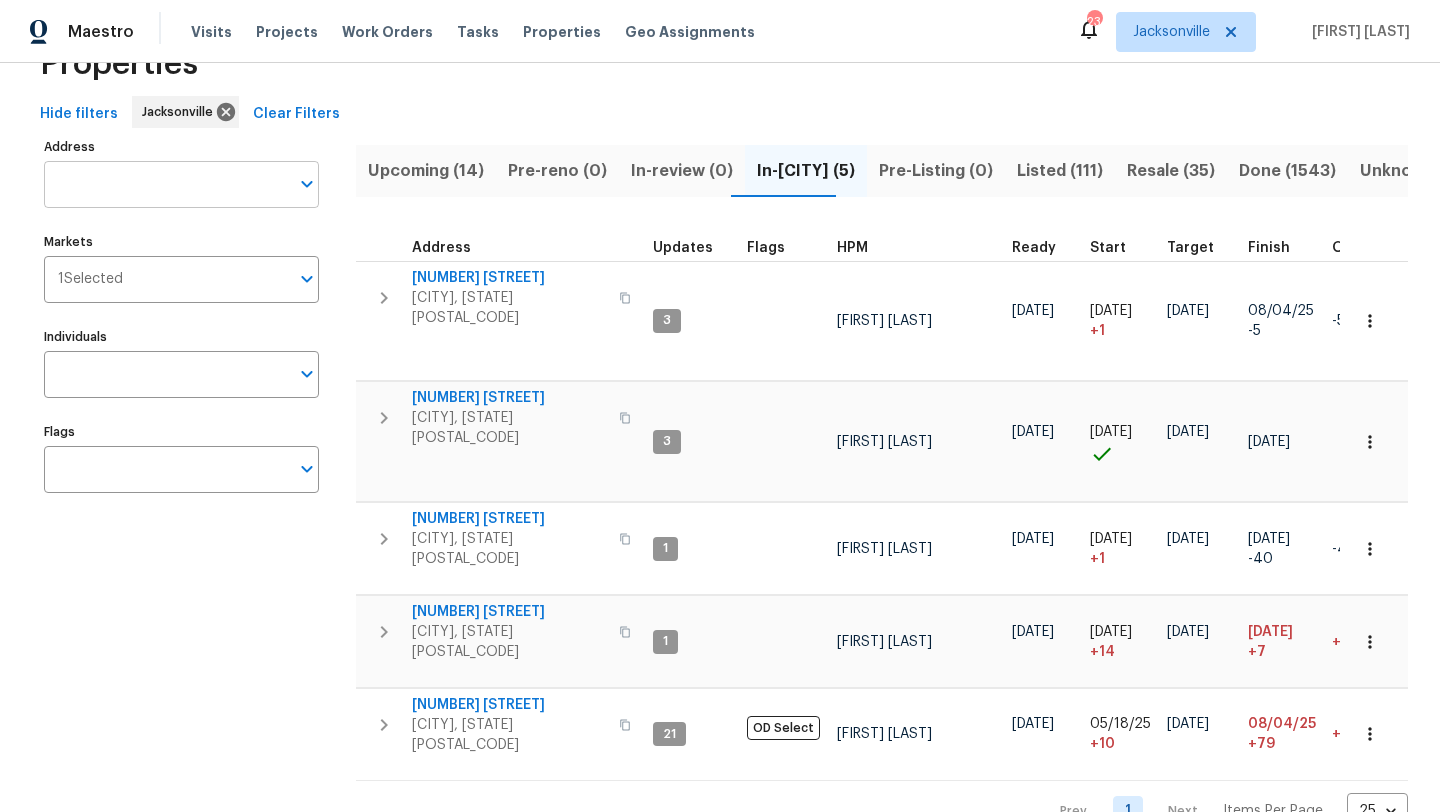 click on "Address" at bounding box center (166, 184) 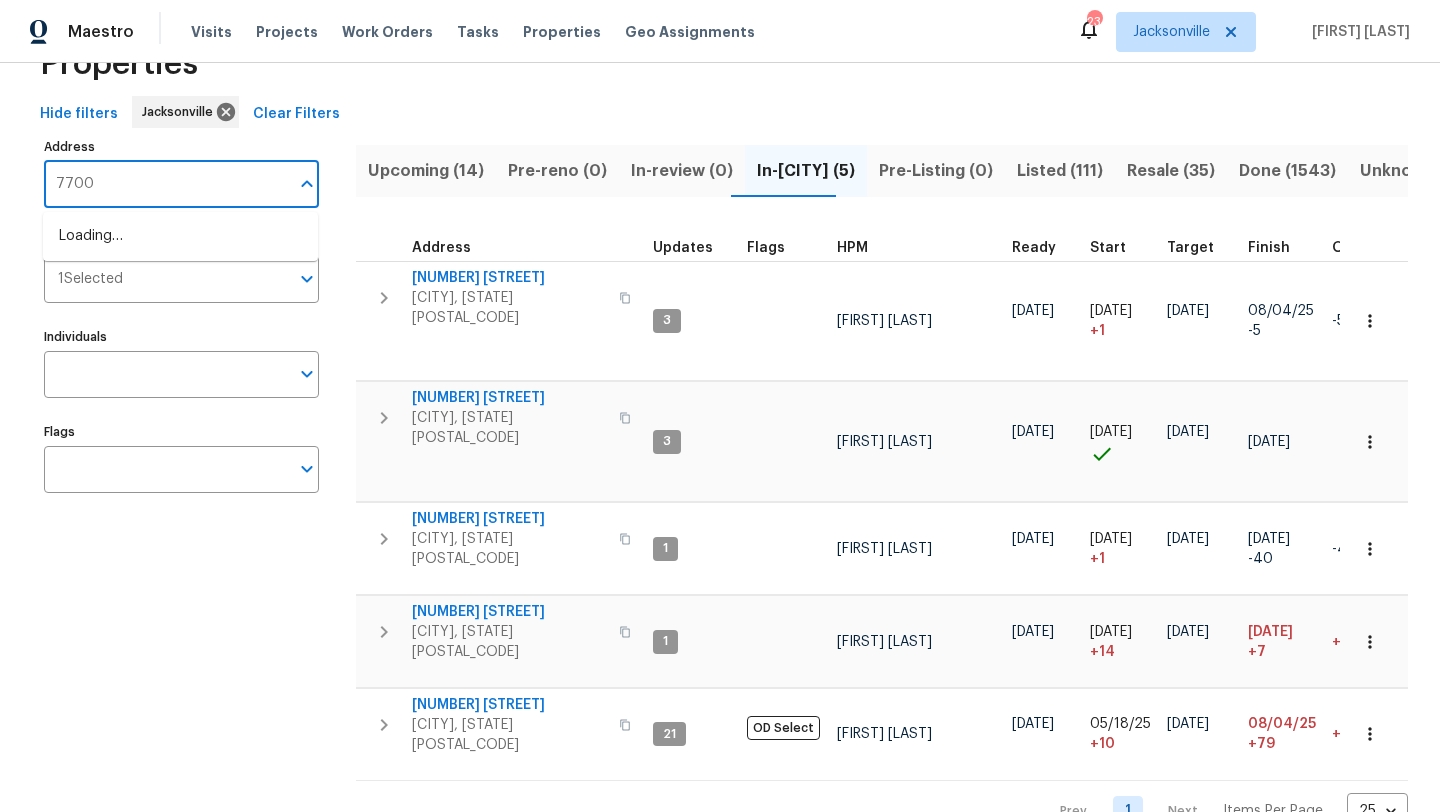 type on "7700" 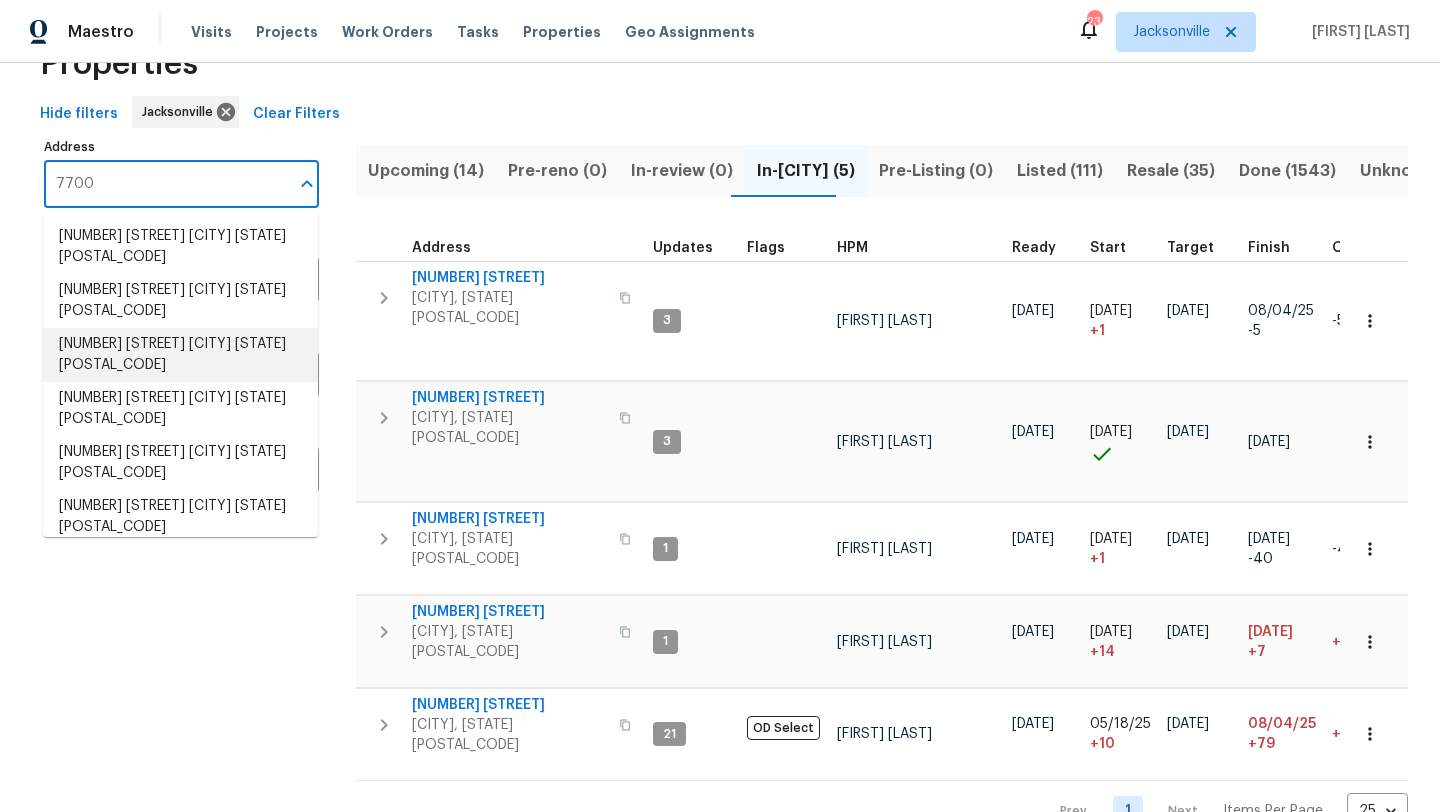 click on "[NUMBER] [STREET] [CITY] [STATE] [POSTAL_CODE]" at bounding box center [180, 355] 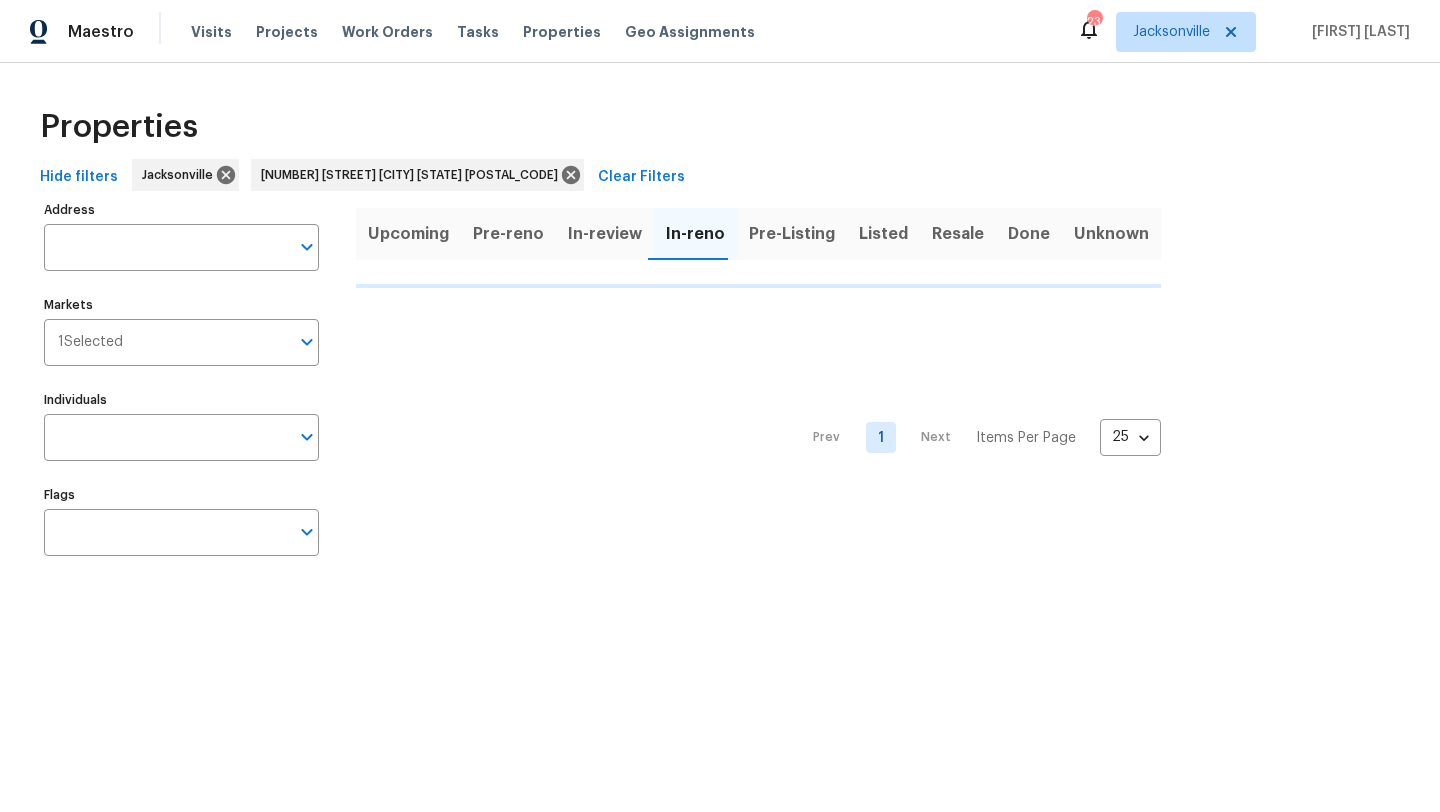 type on "[NUMBER] [STREET] [CITY] [STATE] [POSTAL_CODE]" 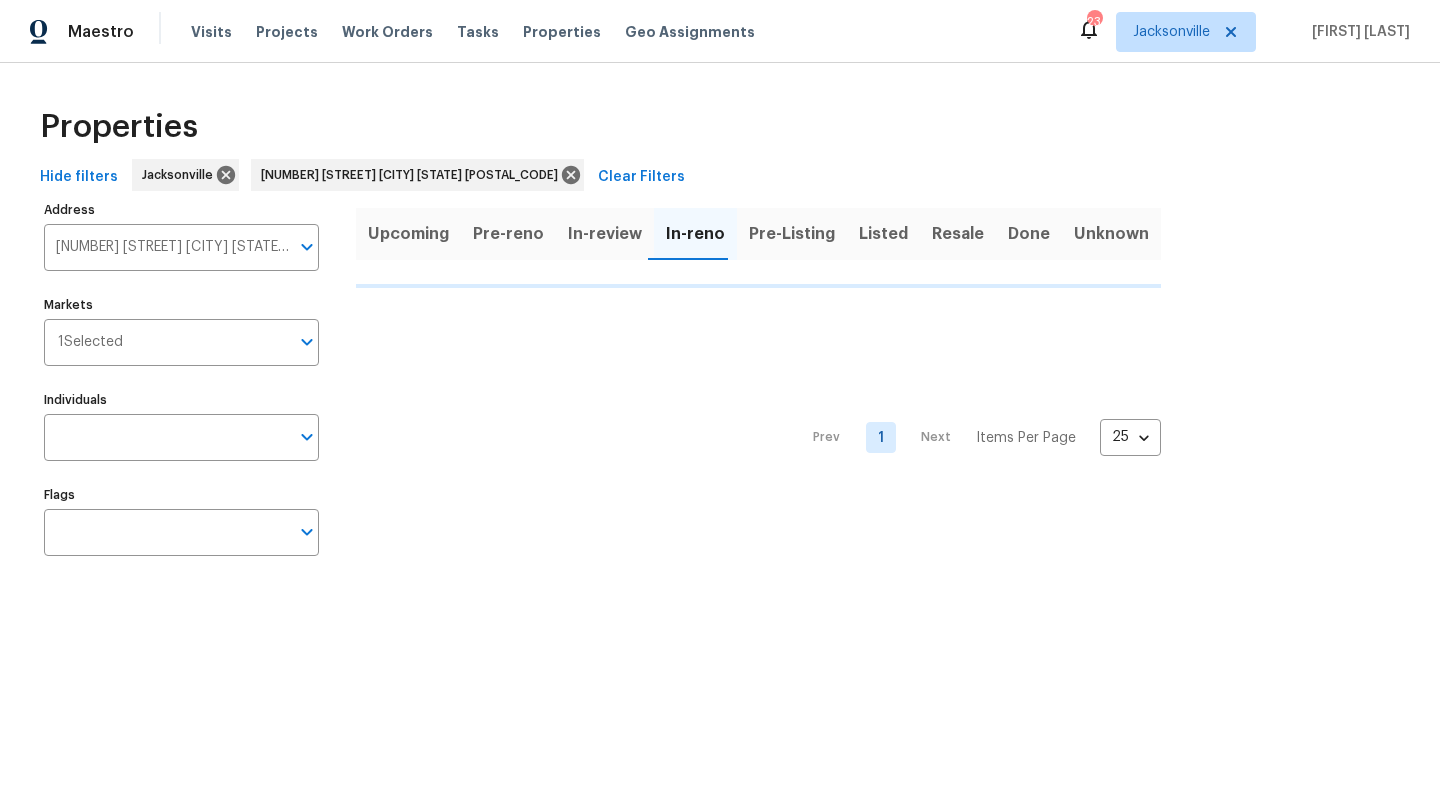 scroll, scrollTop: 0, scrollLeft: 0, axis: both 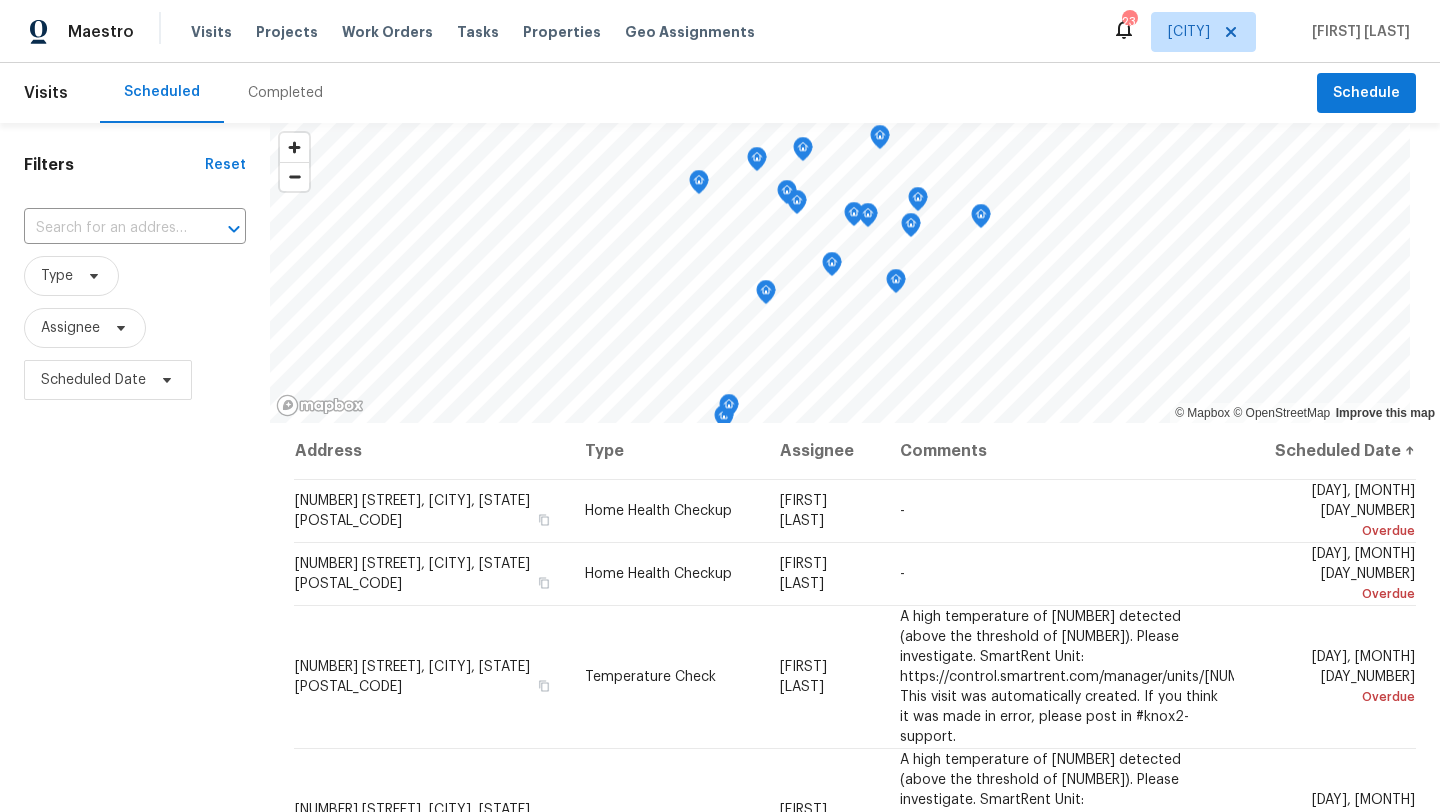 click on "Visits Projects Work Orders Tasks Properties Geo Assignments" at bounding box center (485, 32) 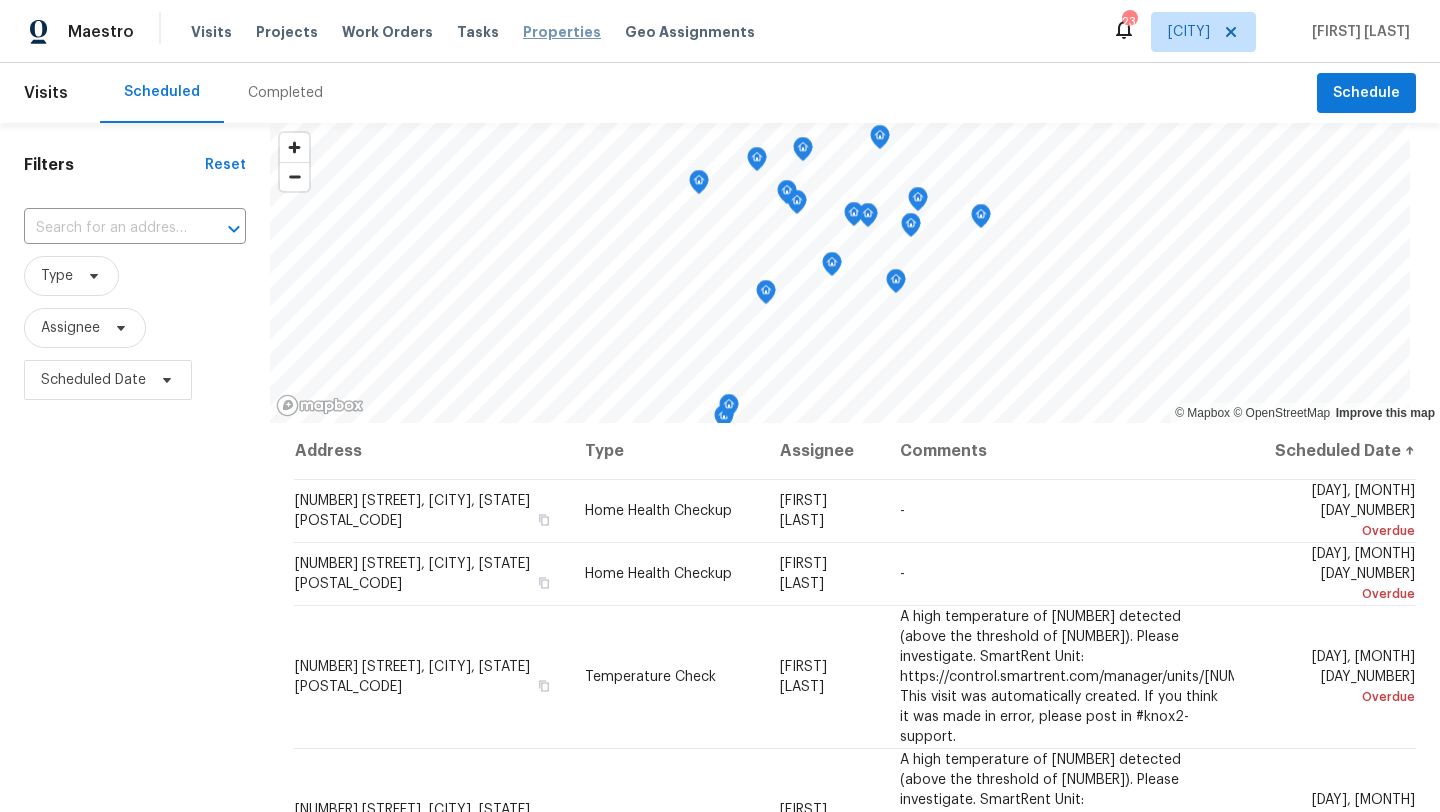 click on "Properties" at bounding box center [562, 32] 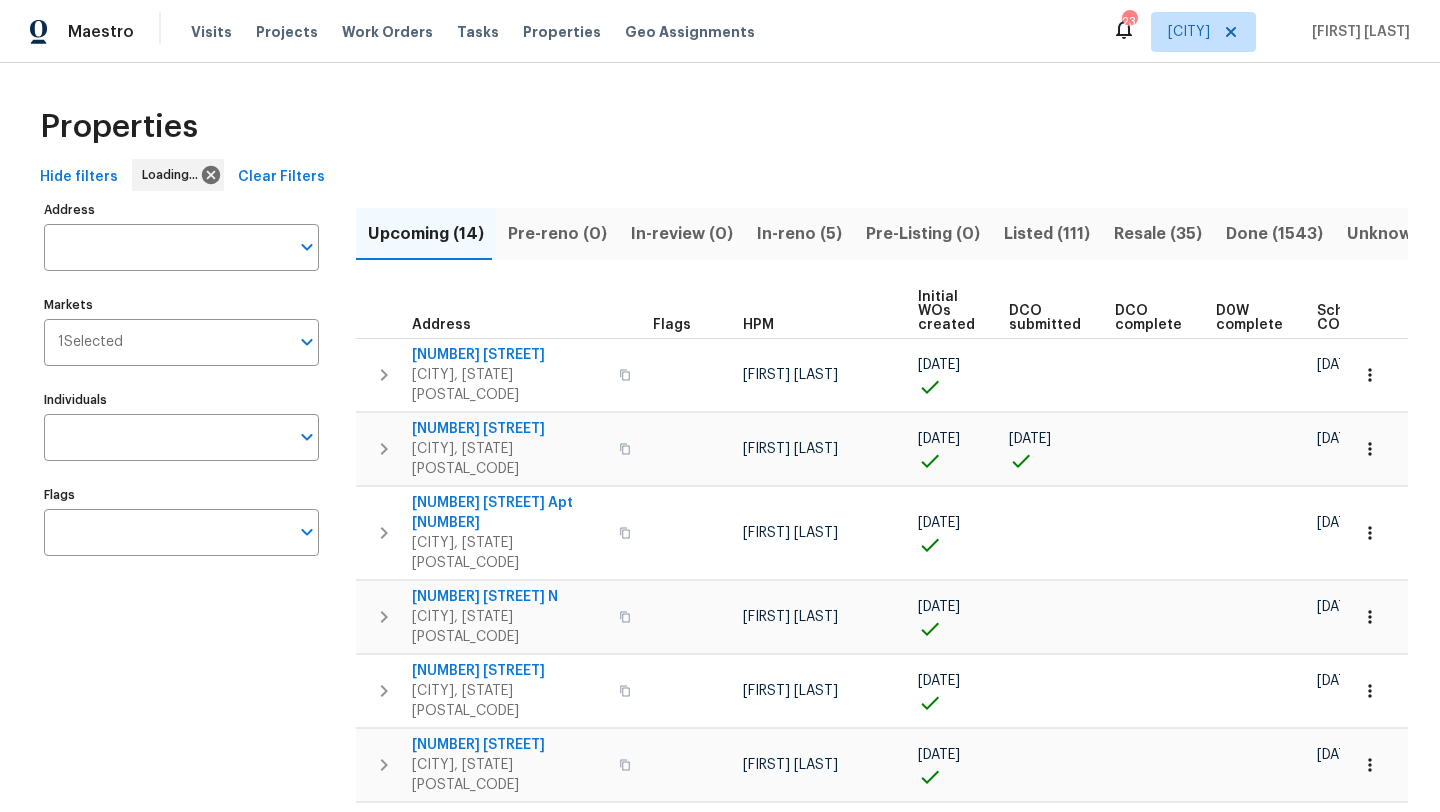 click on "In-[CITY] (5)" at bounding box center [799, 234] 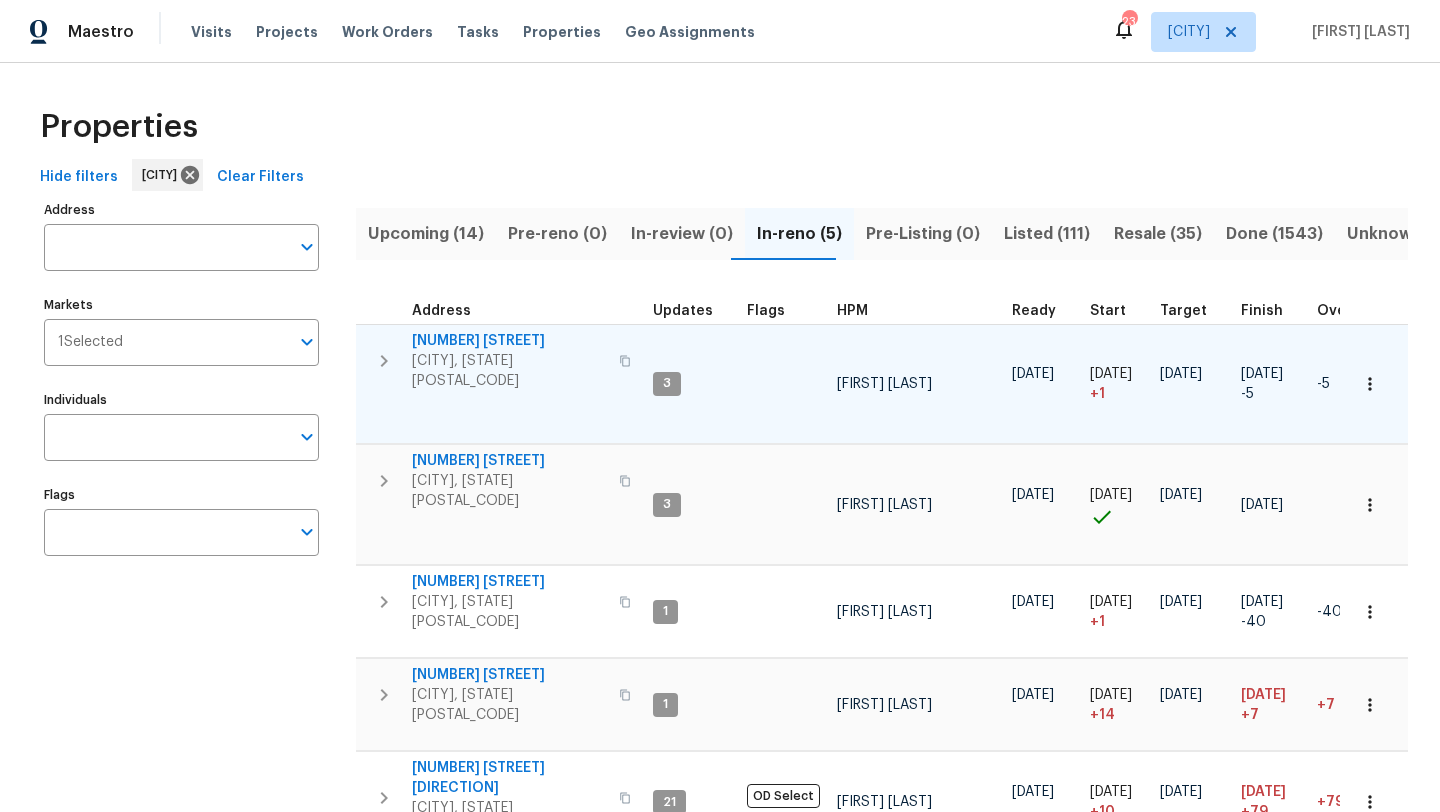 scroll, scrollTop: 63, scrollLeft: 0, axis: vertical 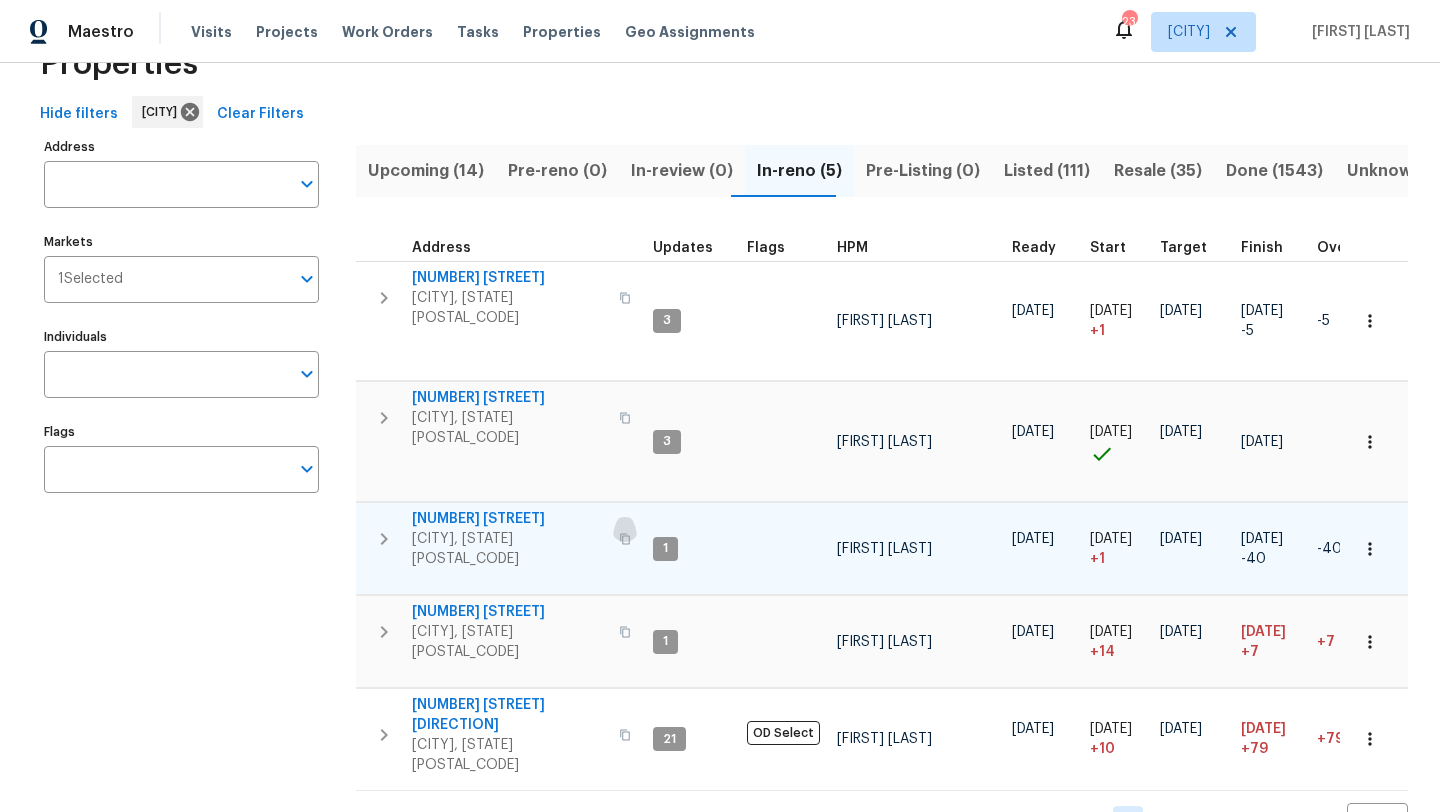 click at bounding box center [625, 539] 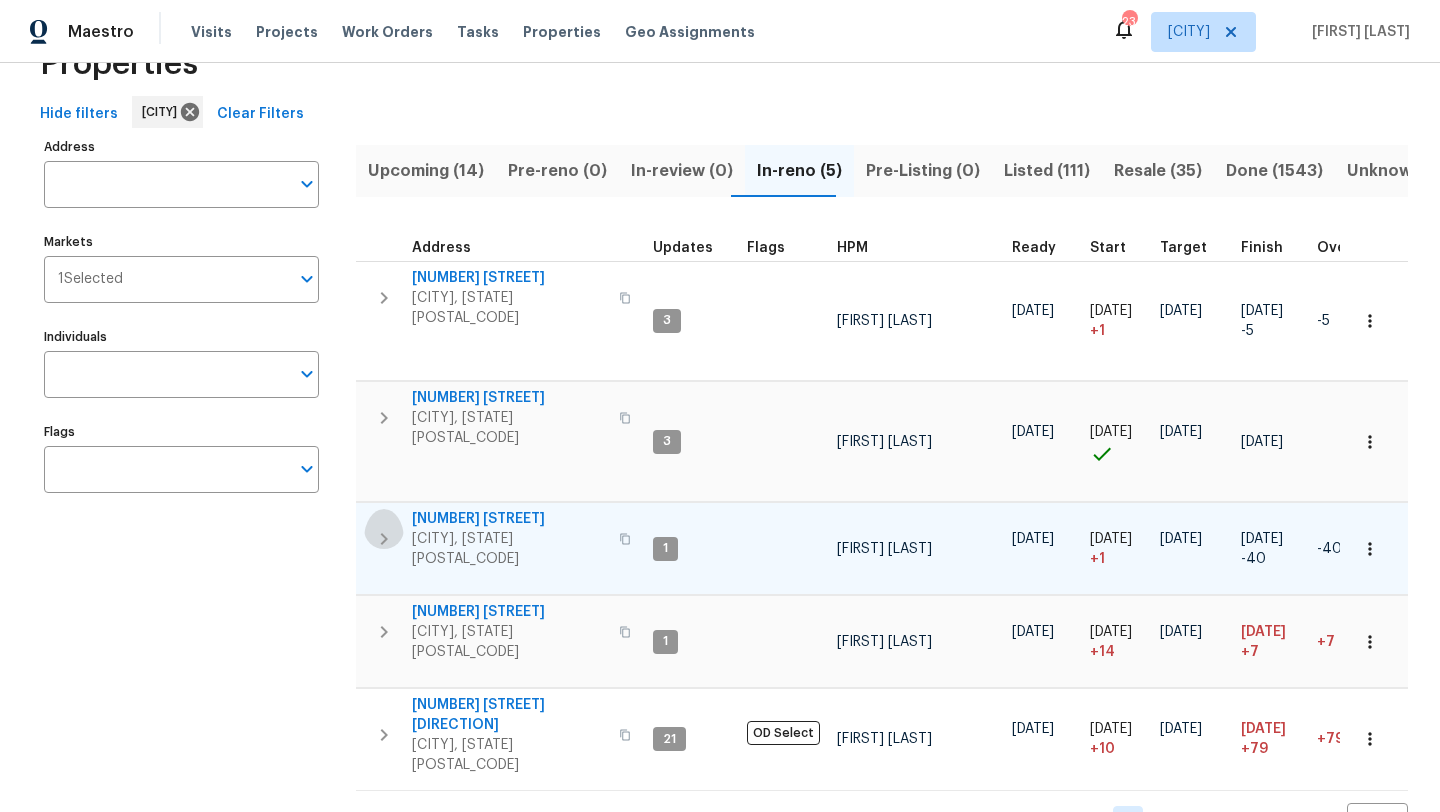 click 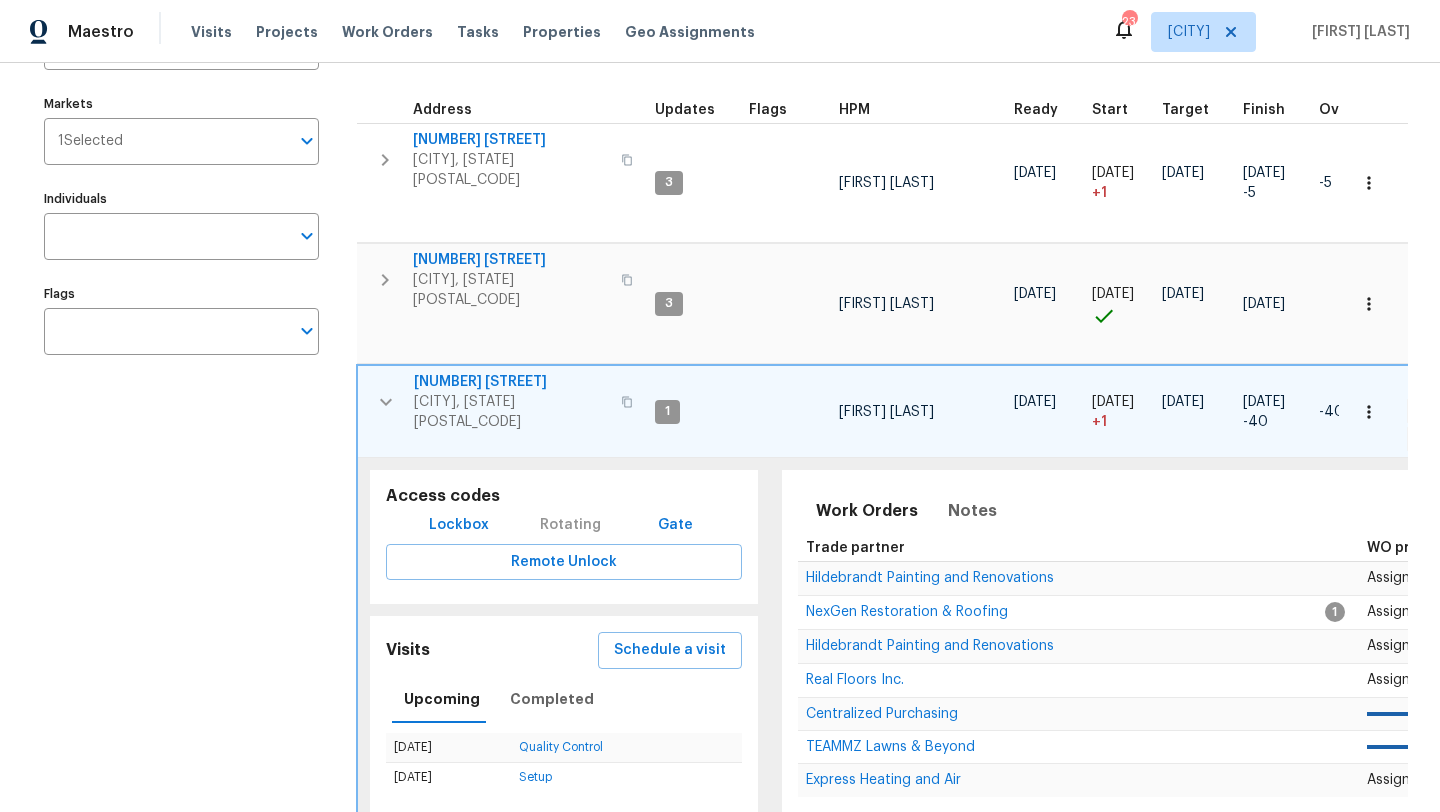 scroll, scrollTop: 209, scrollLeft: 0, axis: vertical 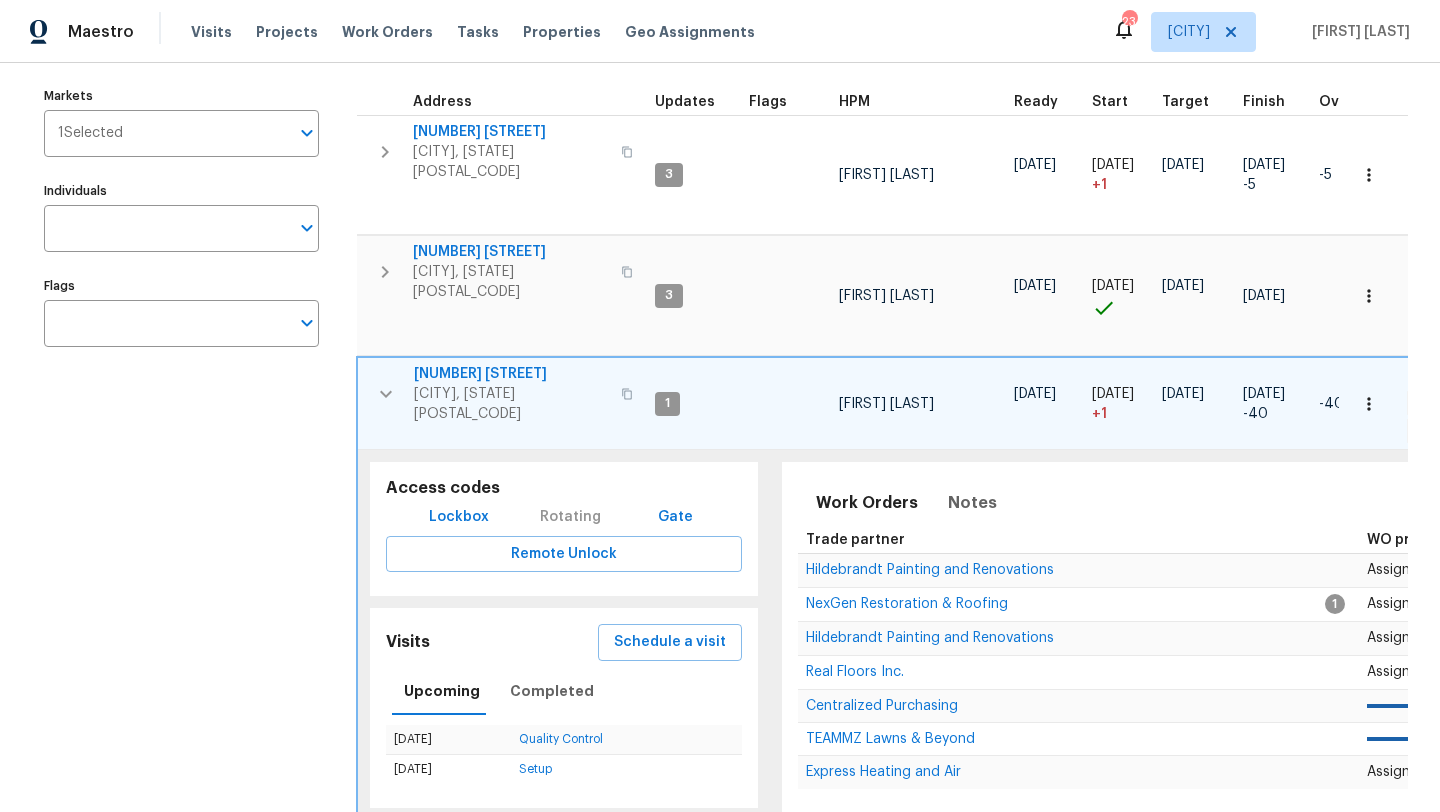 click at bounding box center (1369, 404) 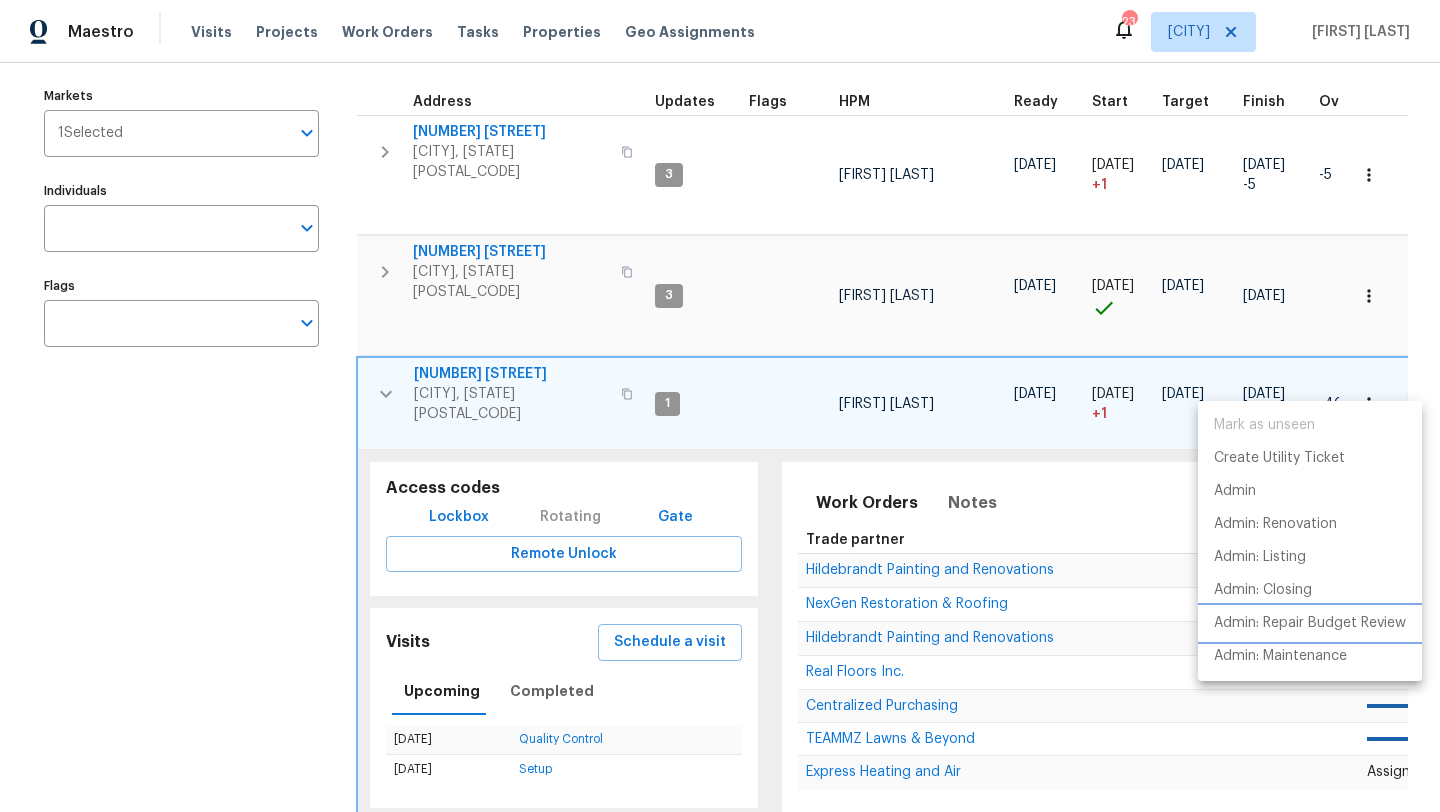 click on "Admin: Repair Budget Review" at bounding box center [1310, 623] 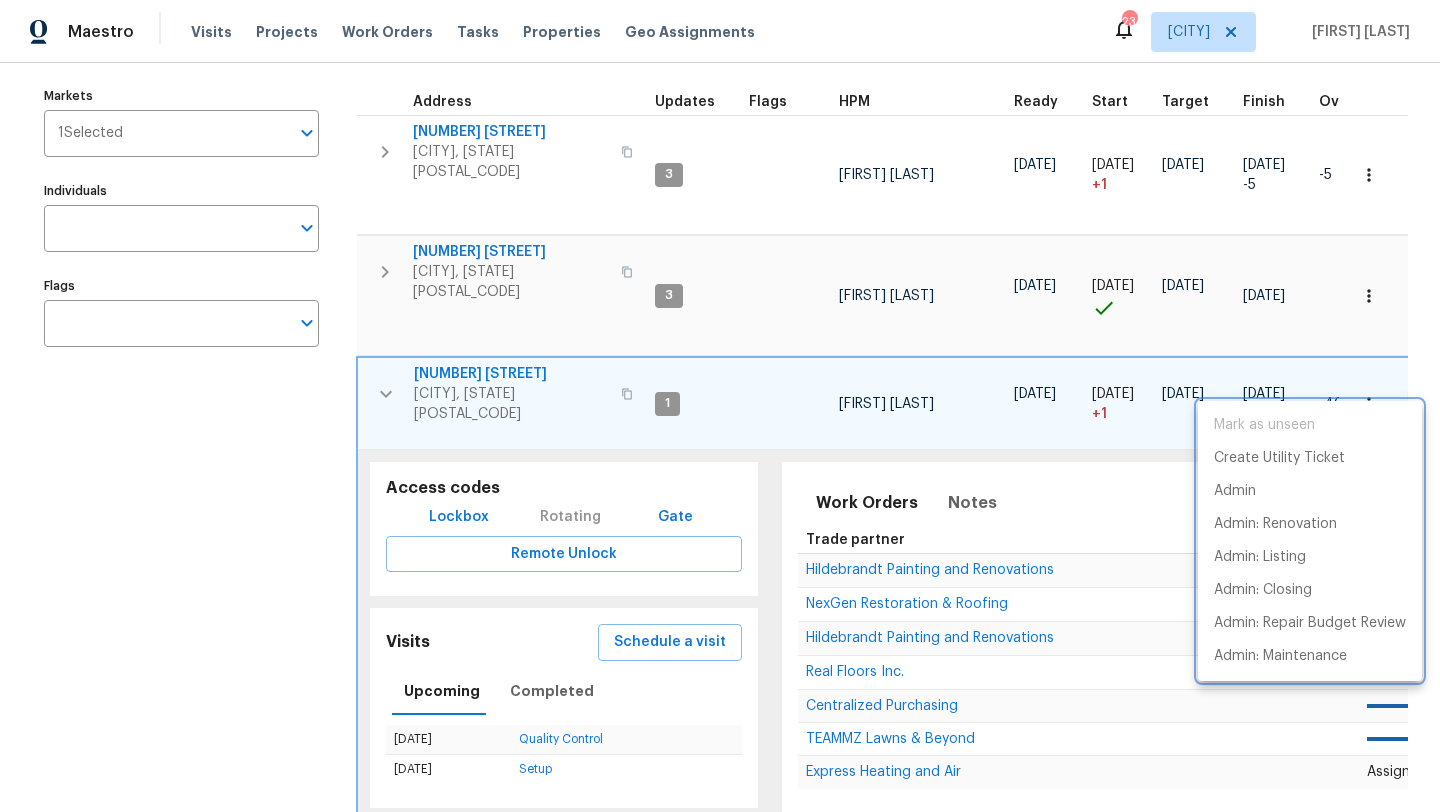 click at bounding box center (720, 406) 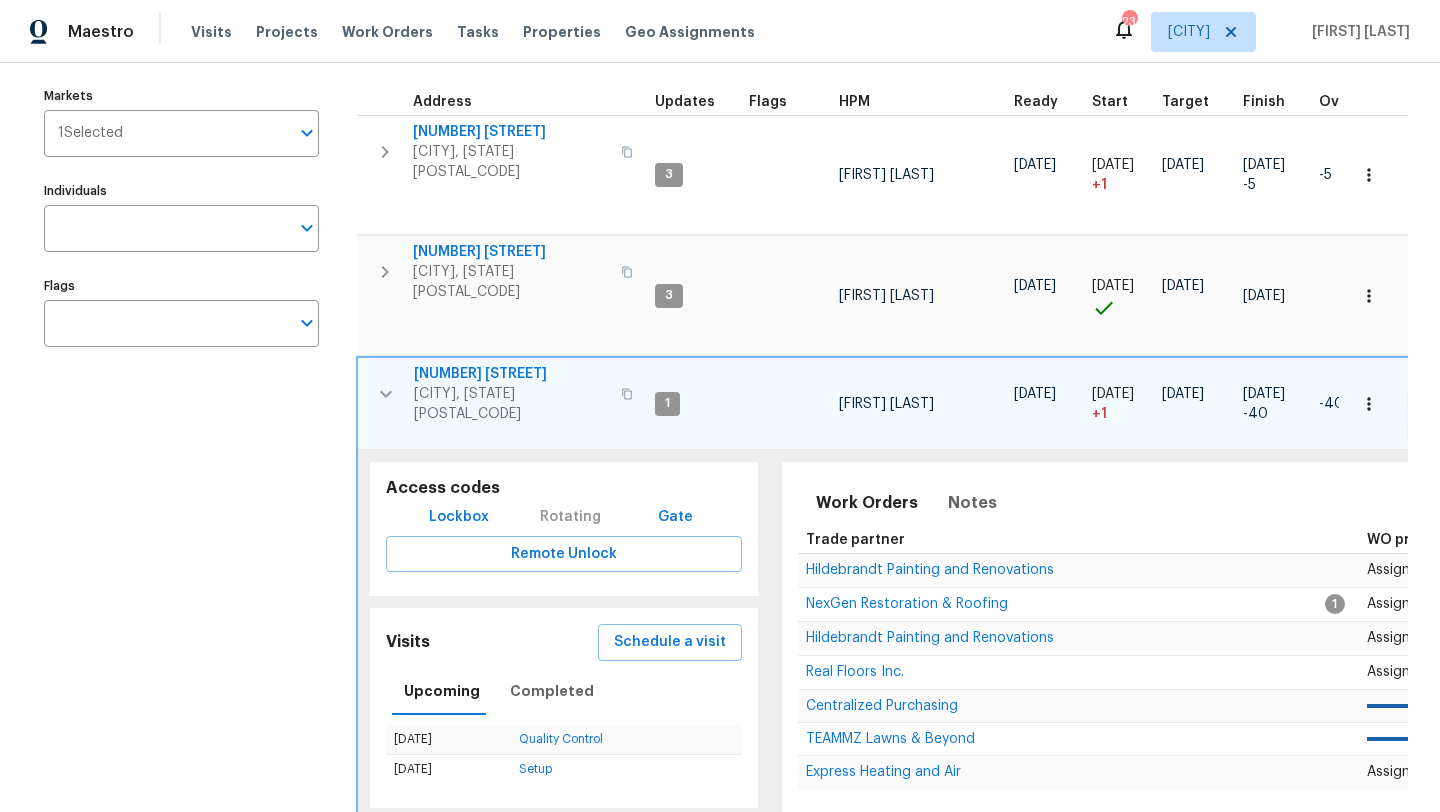 click on "[NUMBER] [STREET]" at bounding box center (511, 374) 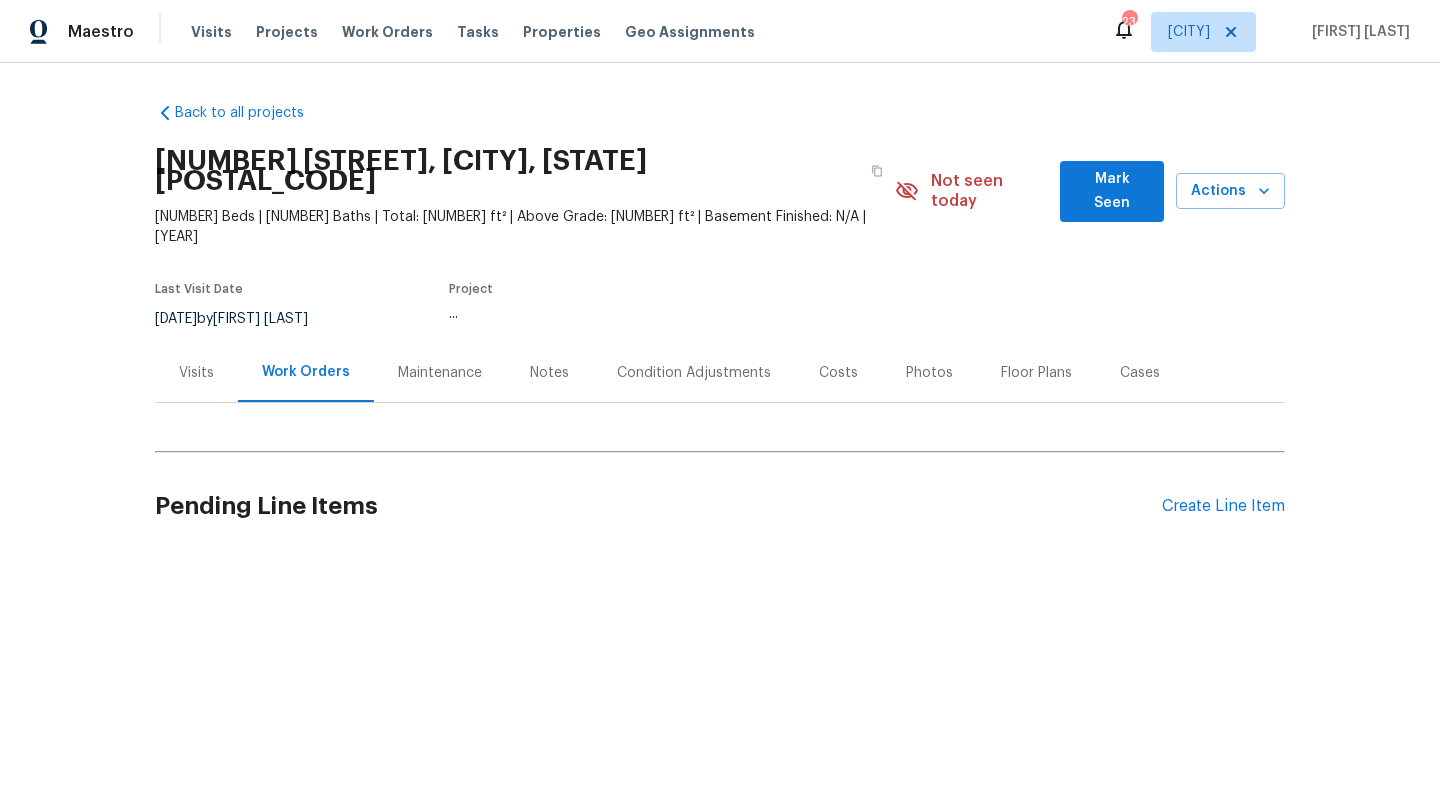 scroll, scrollTop: 0, scrollLeft: 0, axis: both 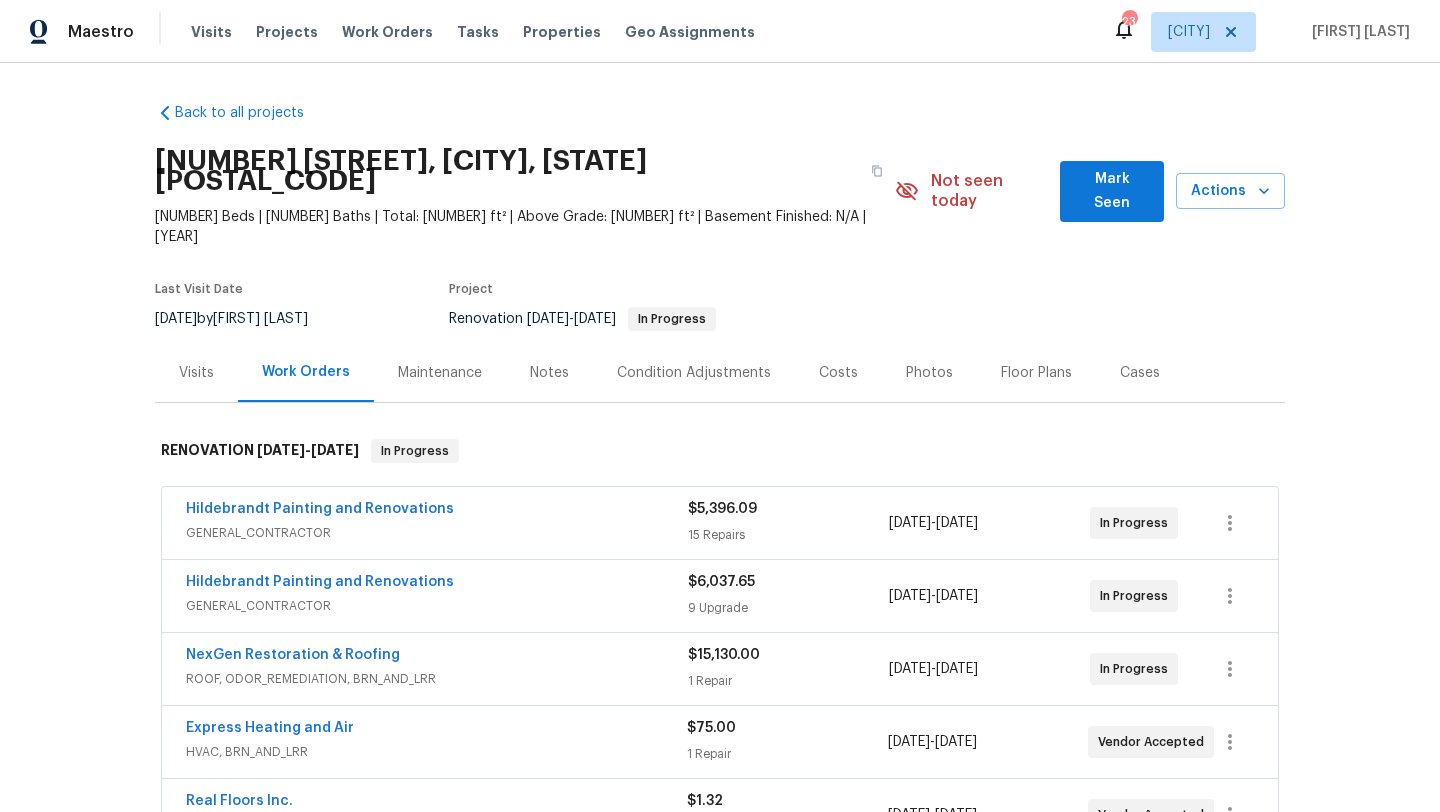 click on "Costs" at bounding box center [838, 372] 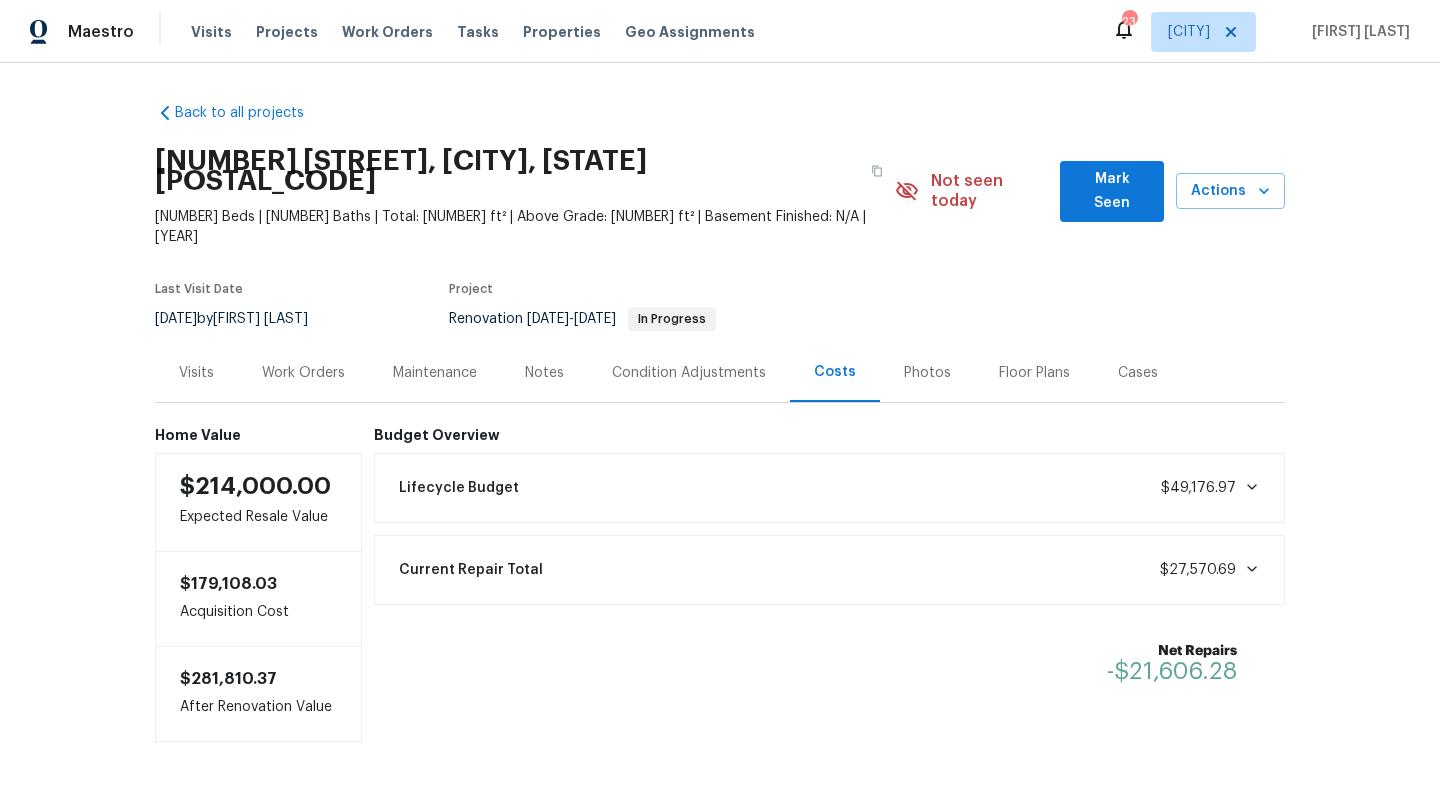 click on "Work Orders" at bounding box center [303, 373] 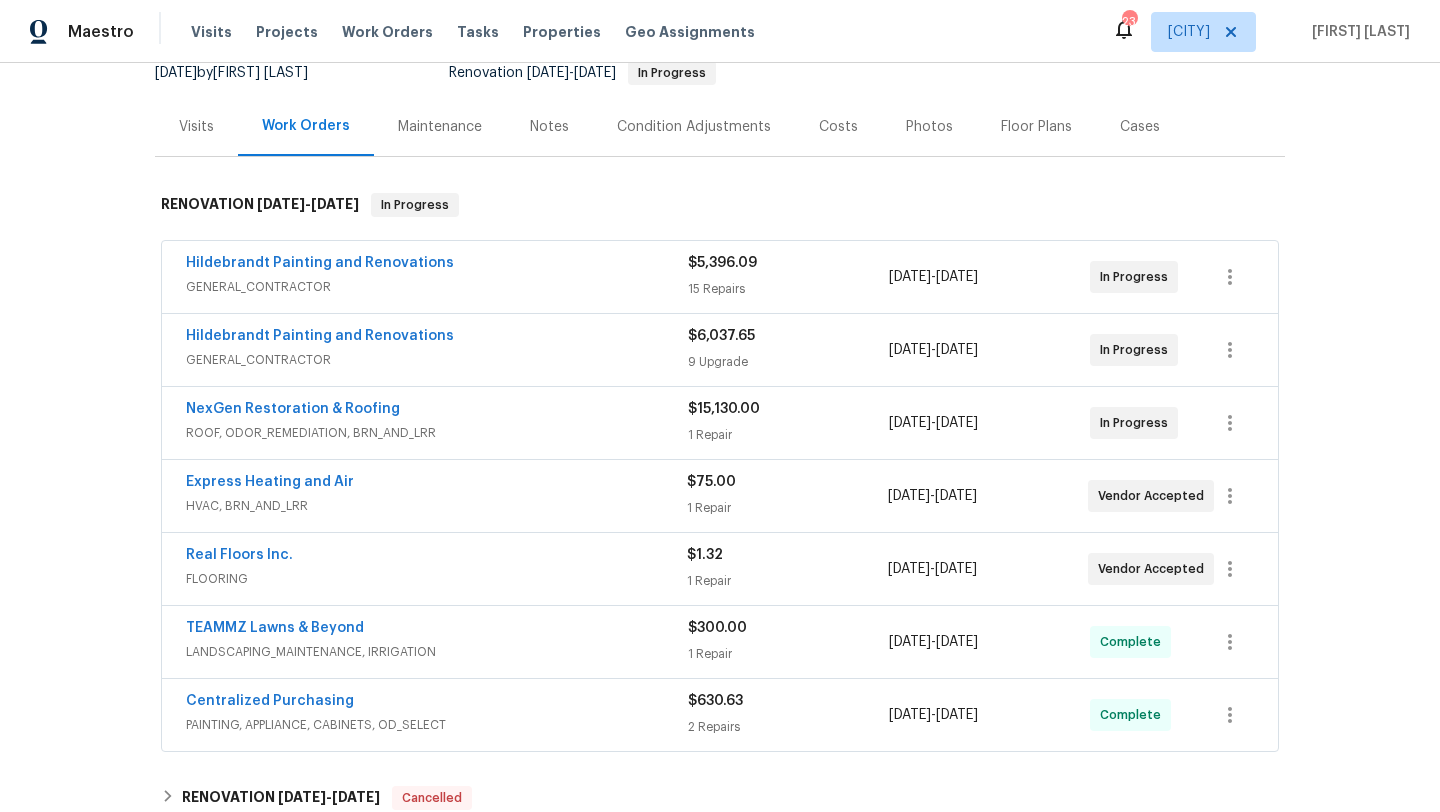 scroll, scrollTop: 247, scrollLeft: 0, axis: vertical 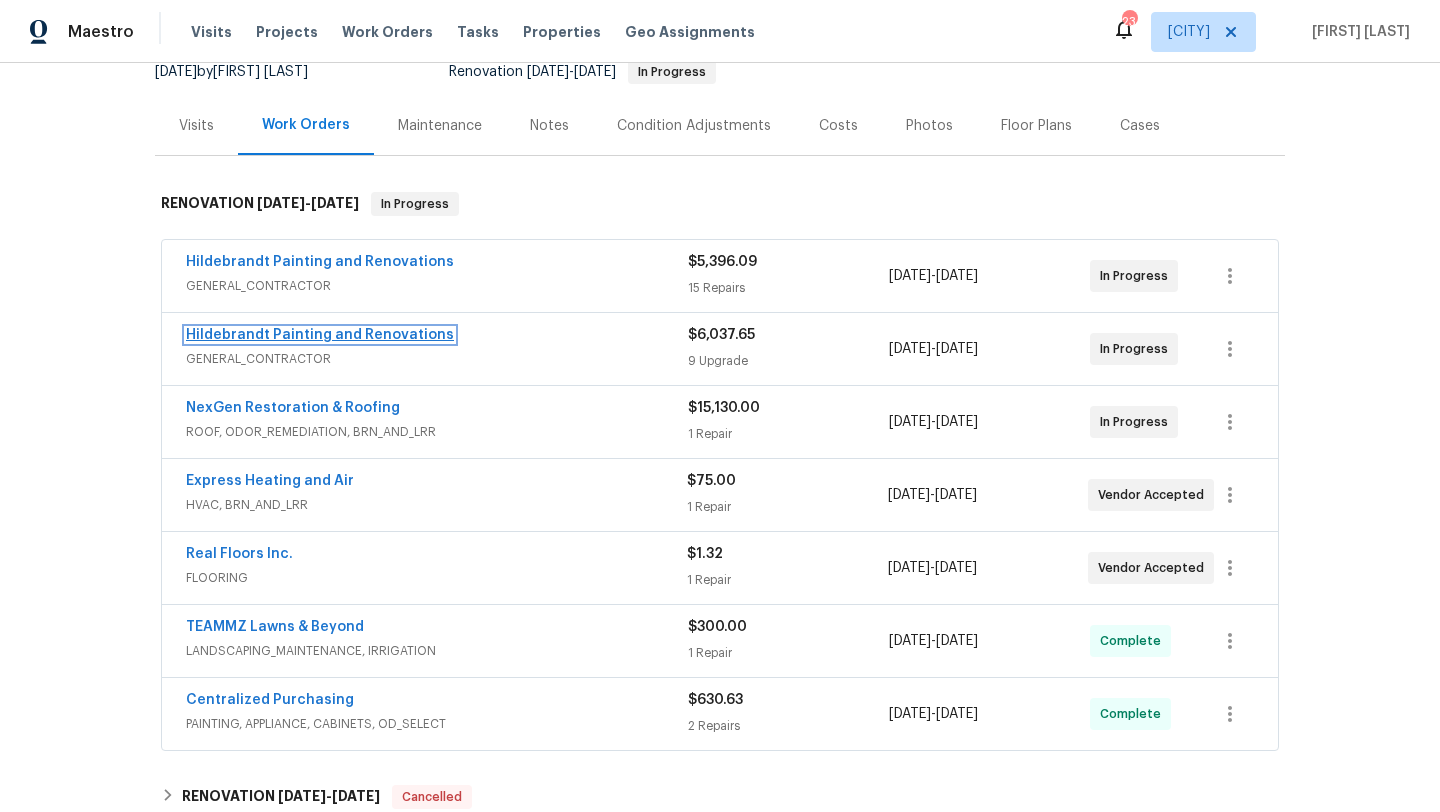 click on "Hildebrandt Painting and Renovations" at bounding box center (320, 335) 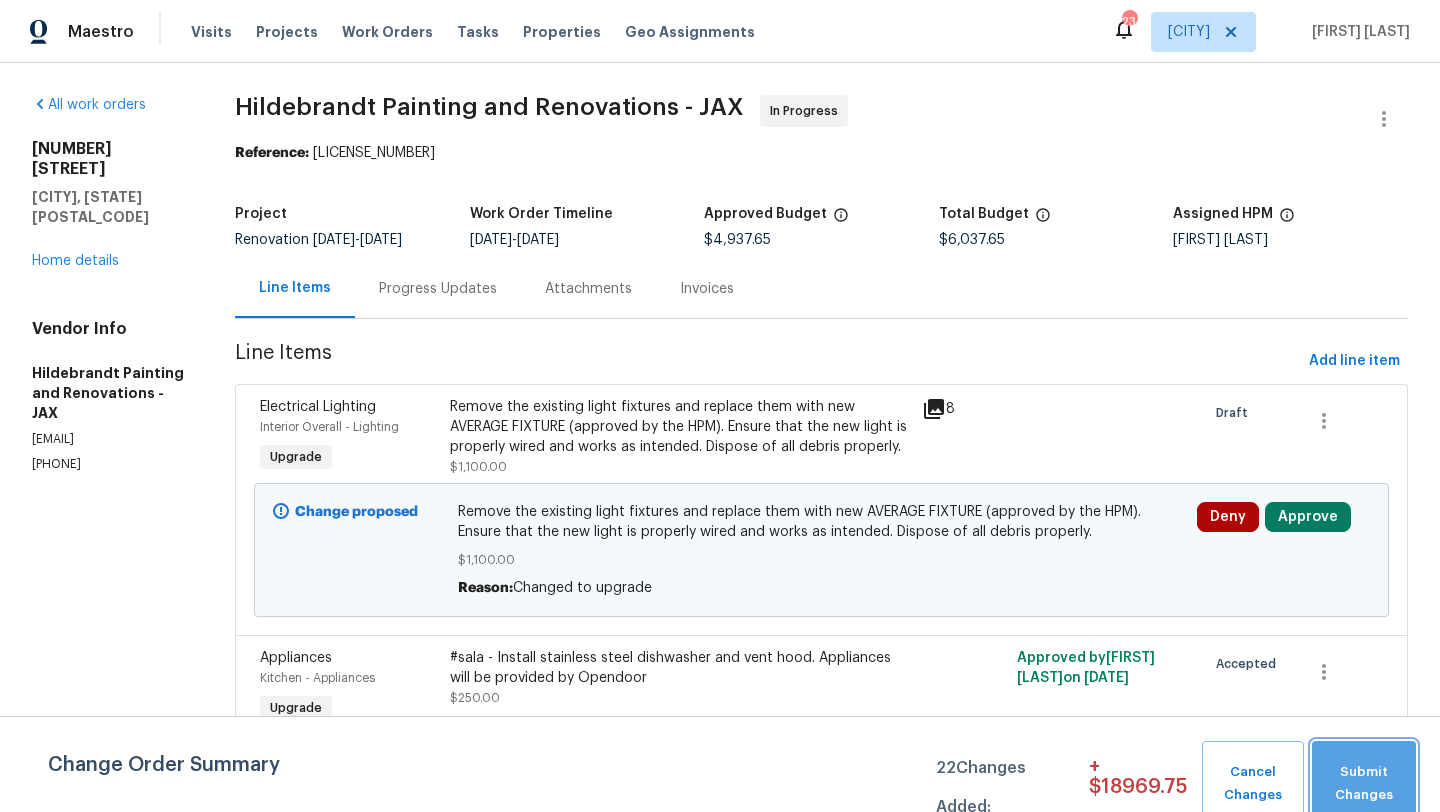 click on "Submit Changes" at bounding box center [1364, 784] 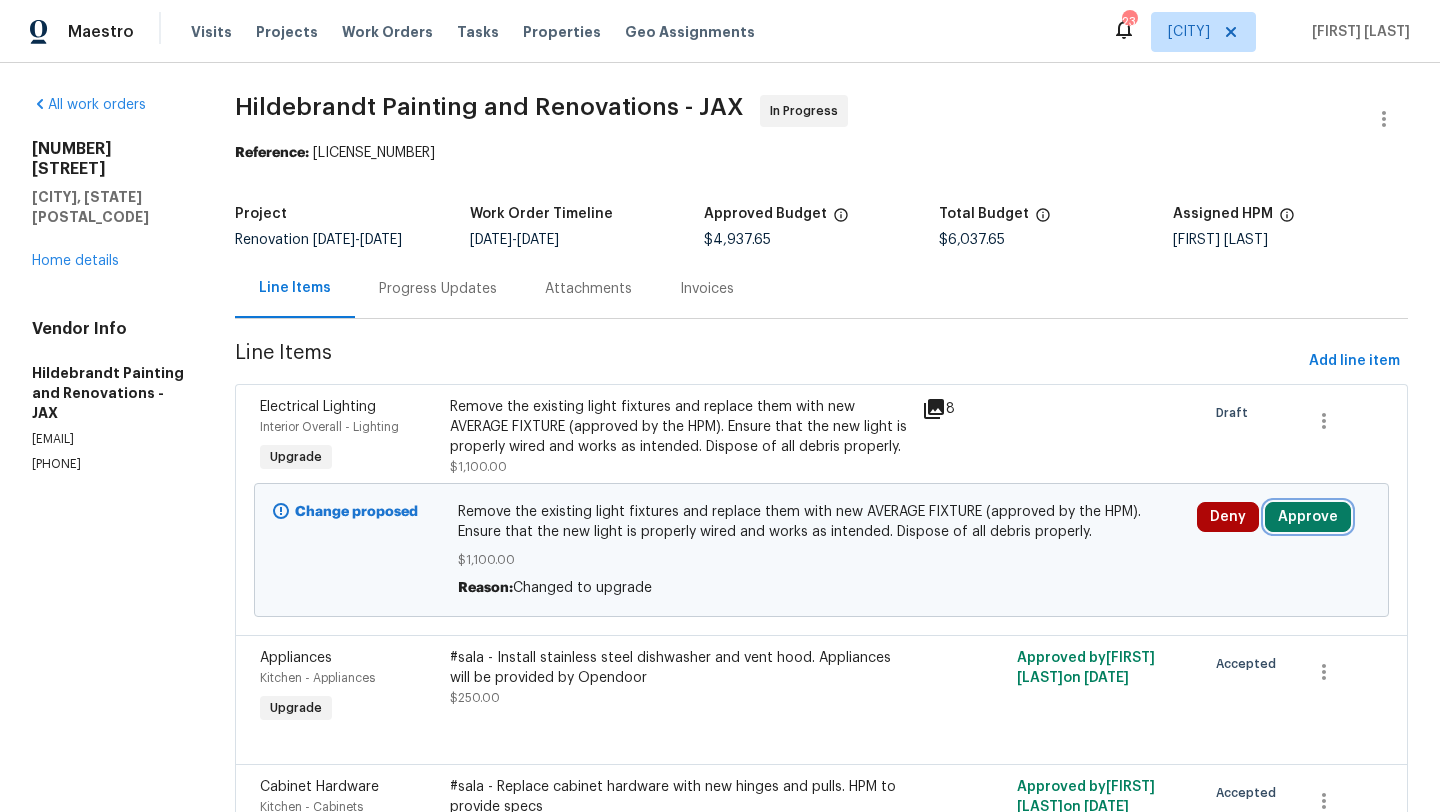 click on "Approve" at bounding box center (1308, 517) 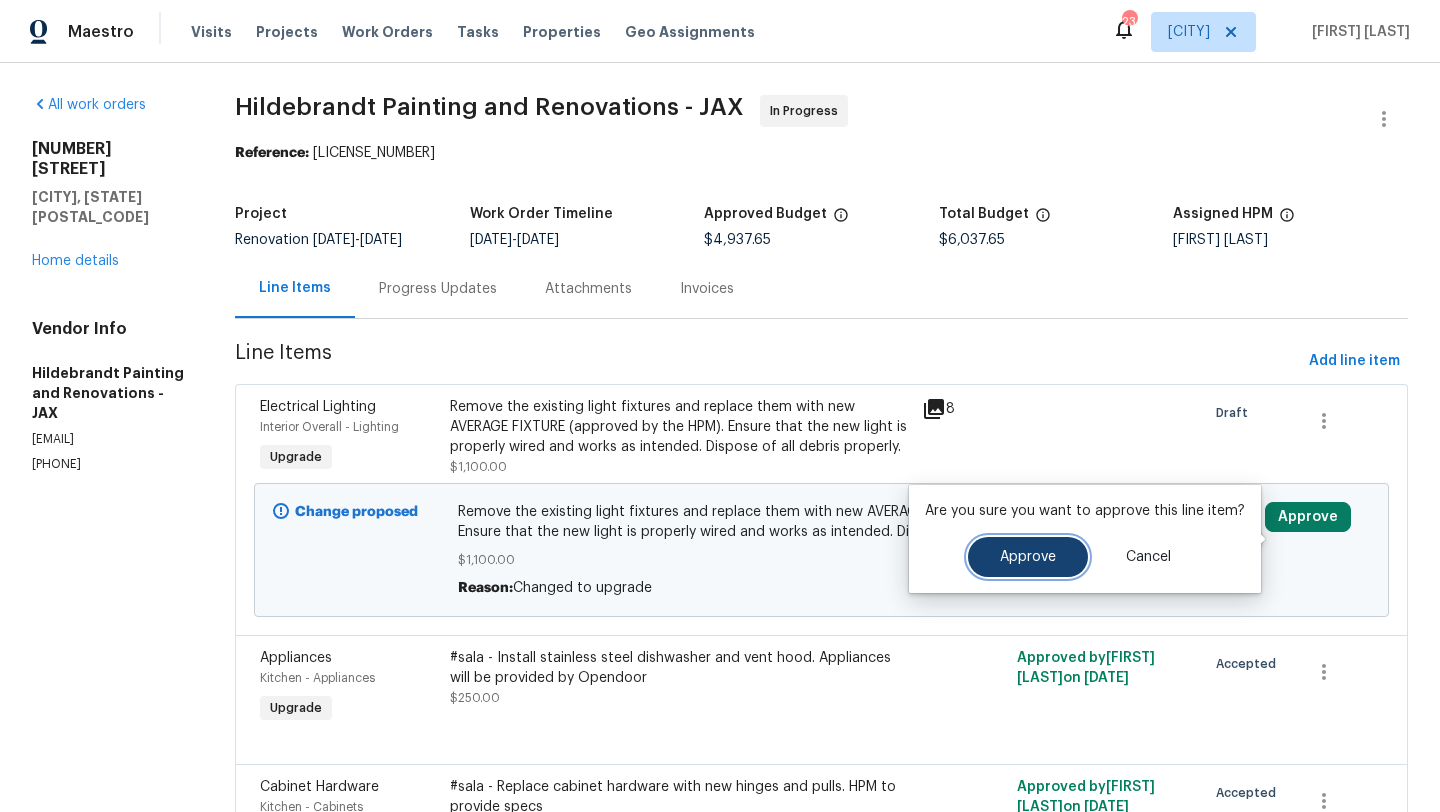 click on "Approve" at bounding box center [1028, 557] 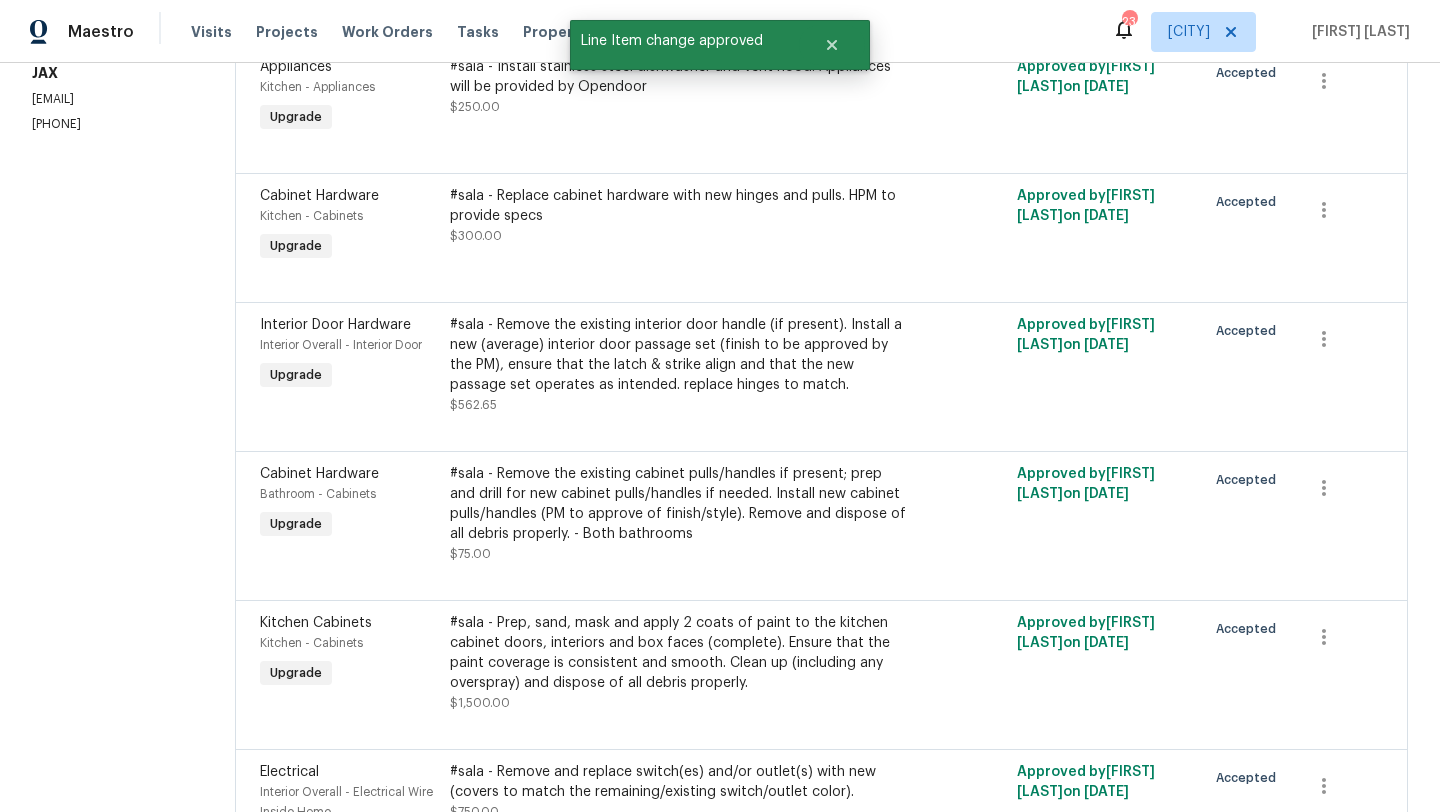 scroll, scrollTop: 0, scrollLeft: 0, axis: both 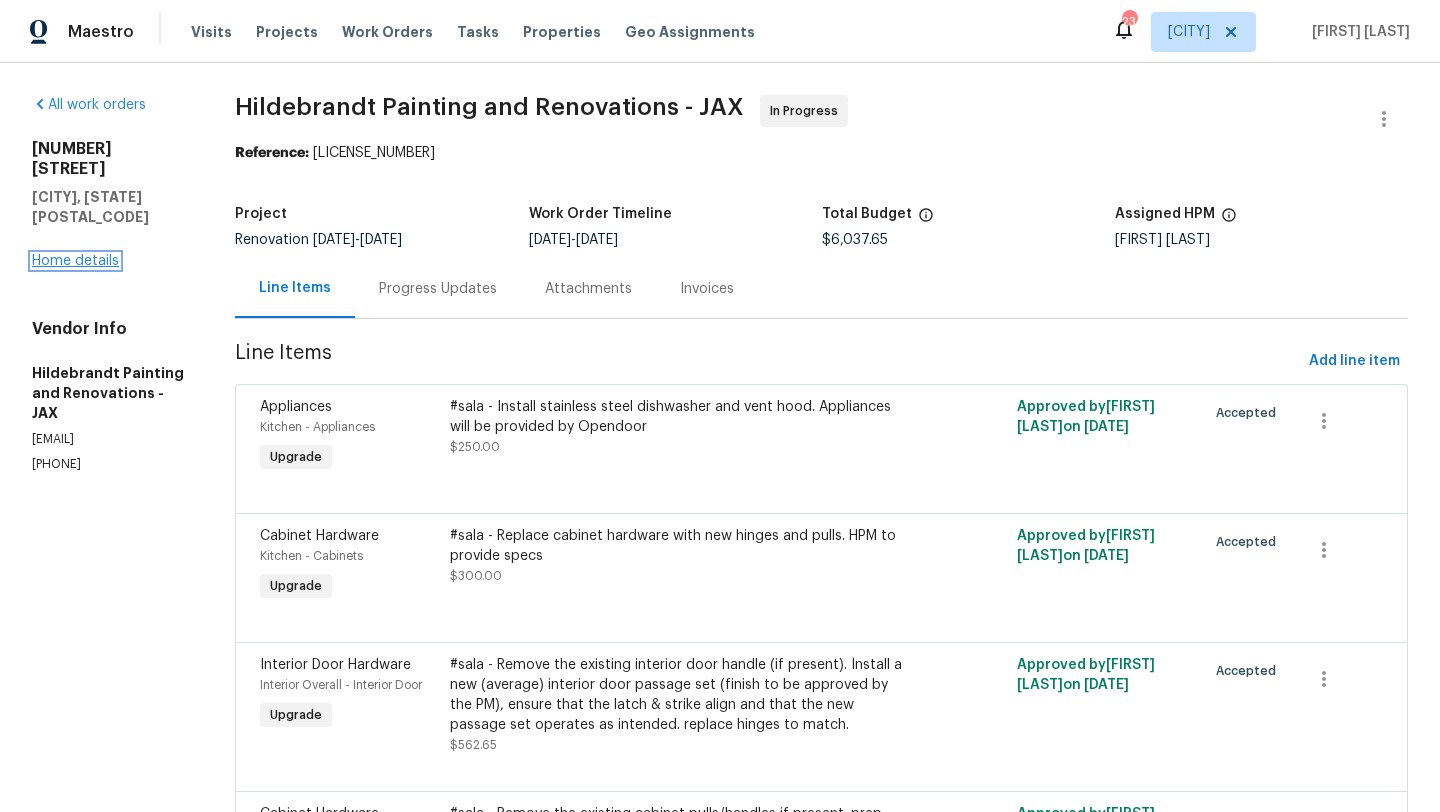 click on "Home details" at bounding box center (75, 261) 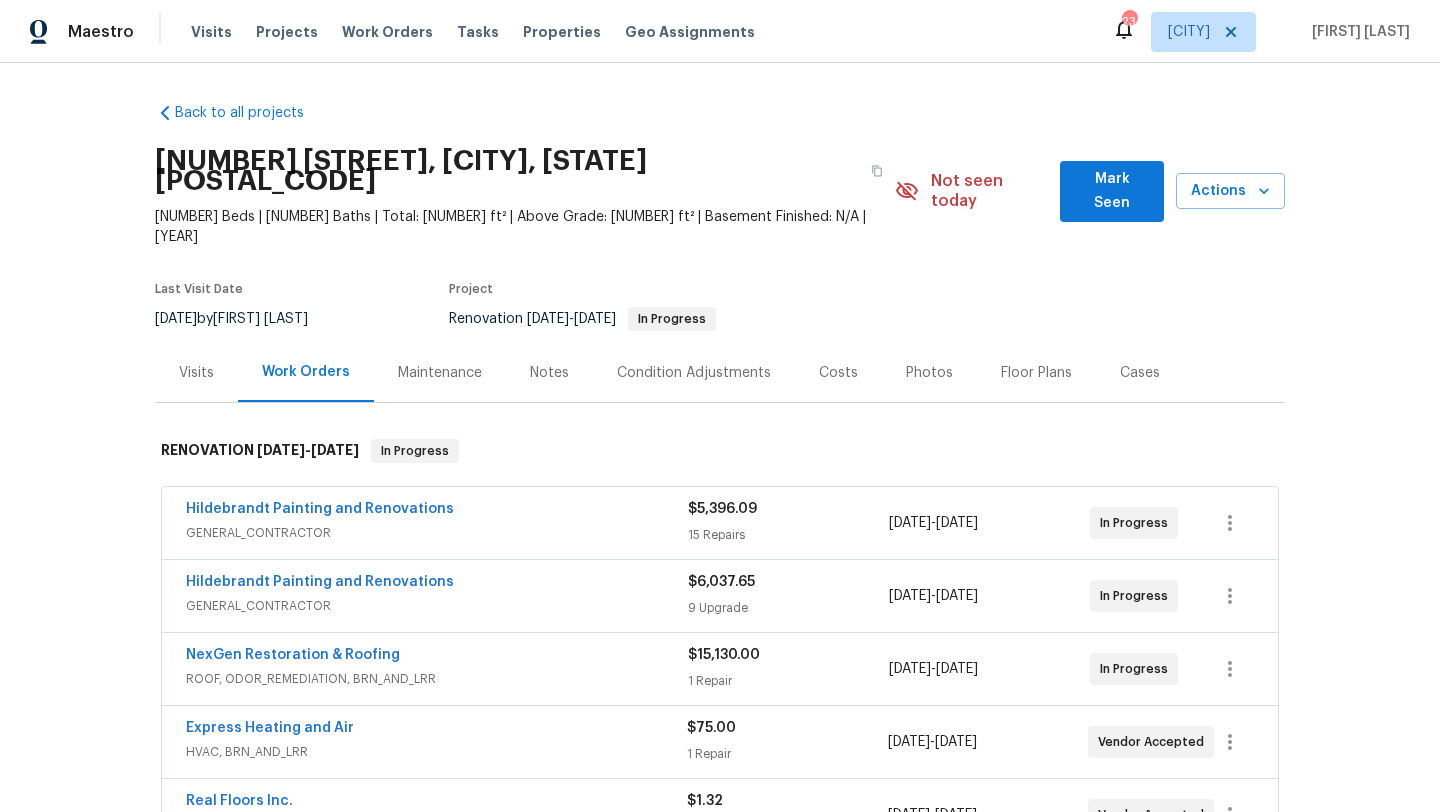 click on "Costs" at bounding box center [838, 373] 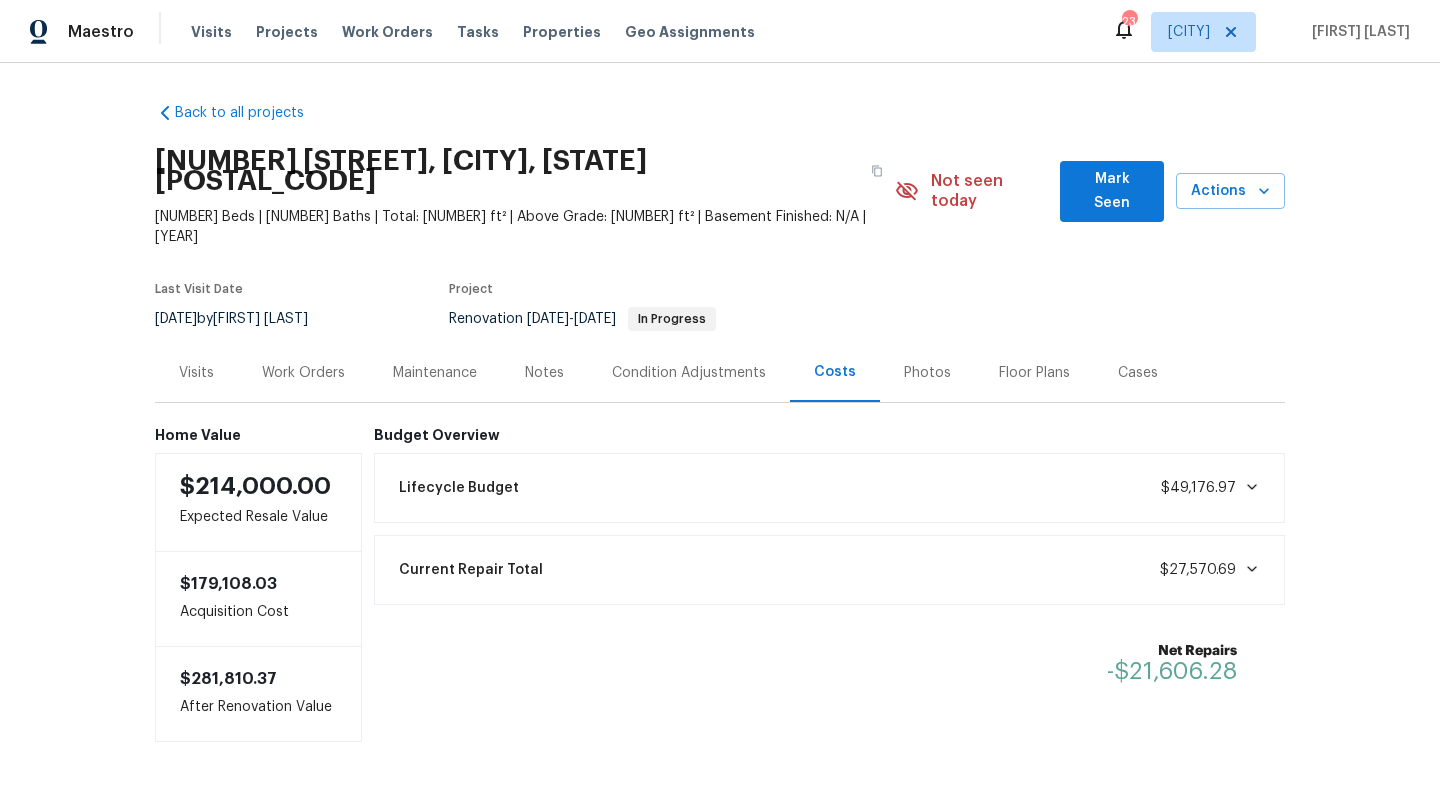 click on "Work Orders" at bounding box center [303, 373] 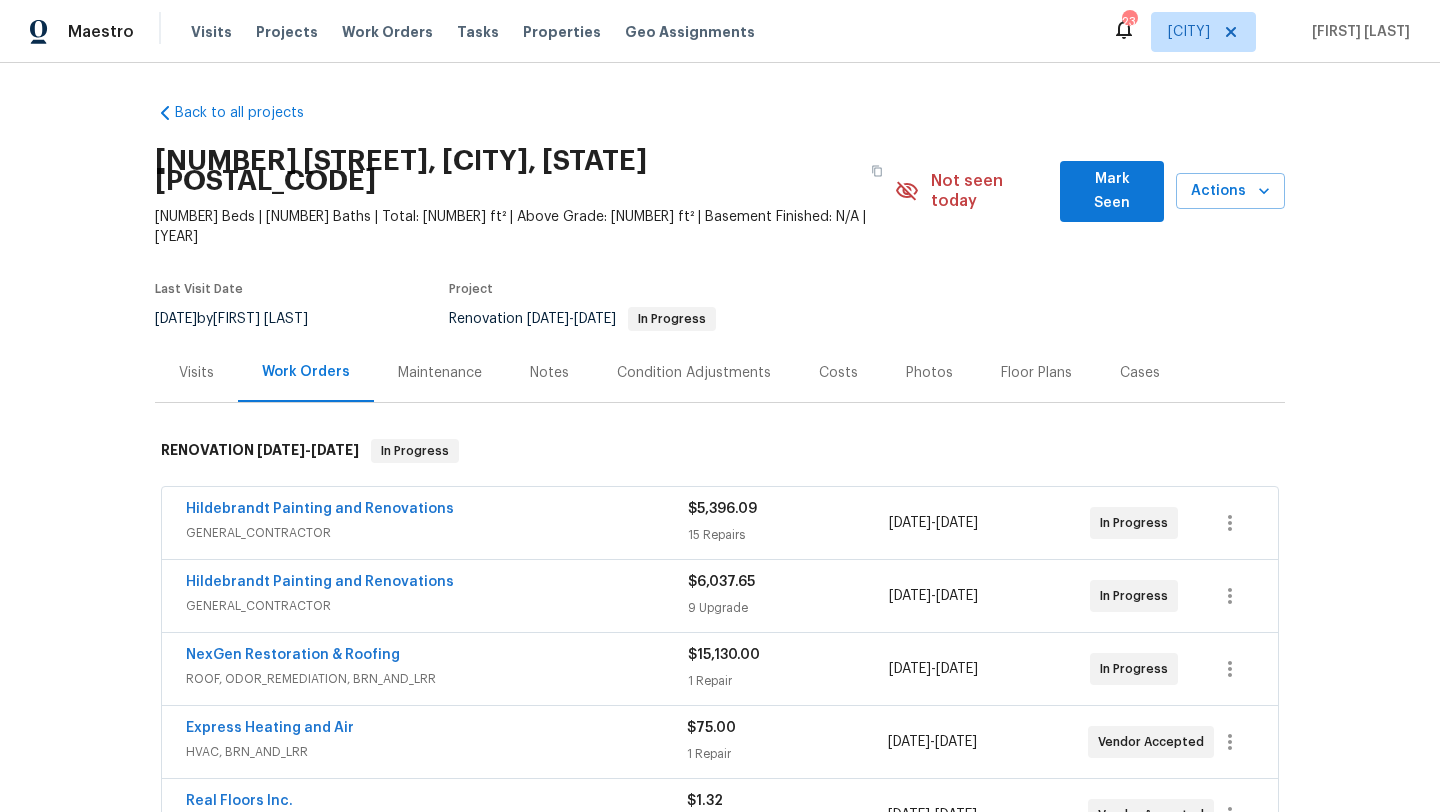 click on "Costs" at bounding box center (838, 373) 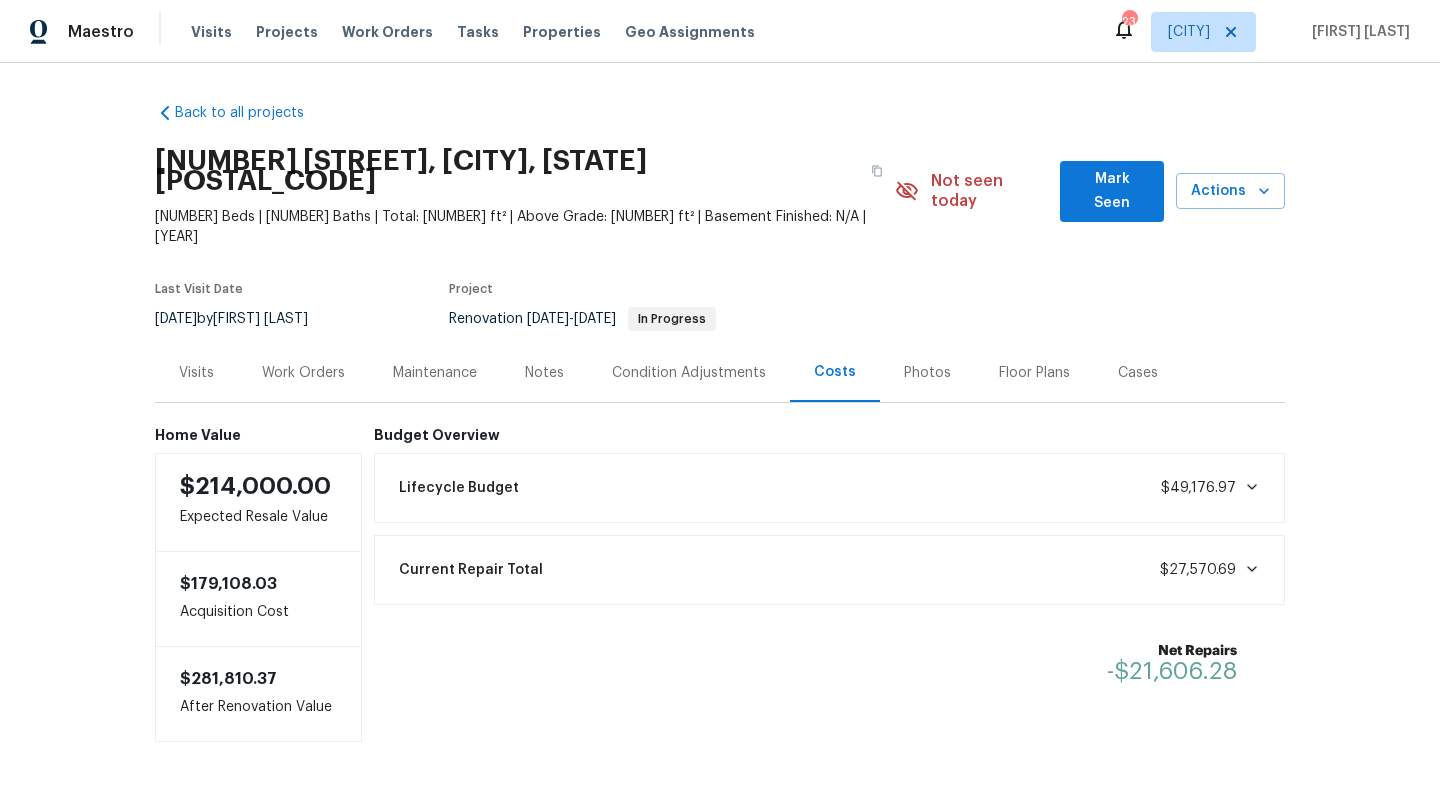 click on "Work Orders" at bounding box center [303, 373] 